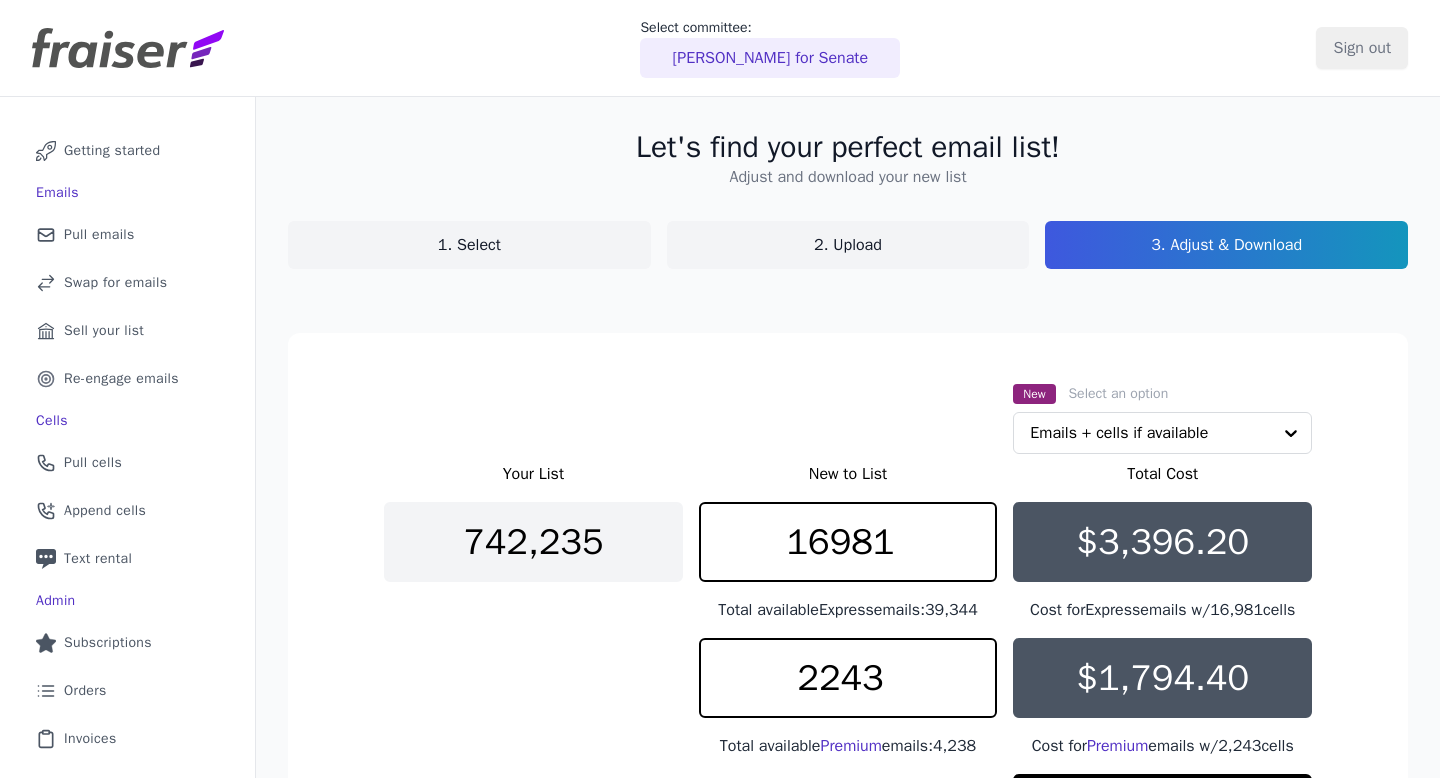 scroll, scrollTop: 0, scrollLeft: 0, axis: both 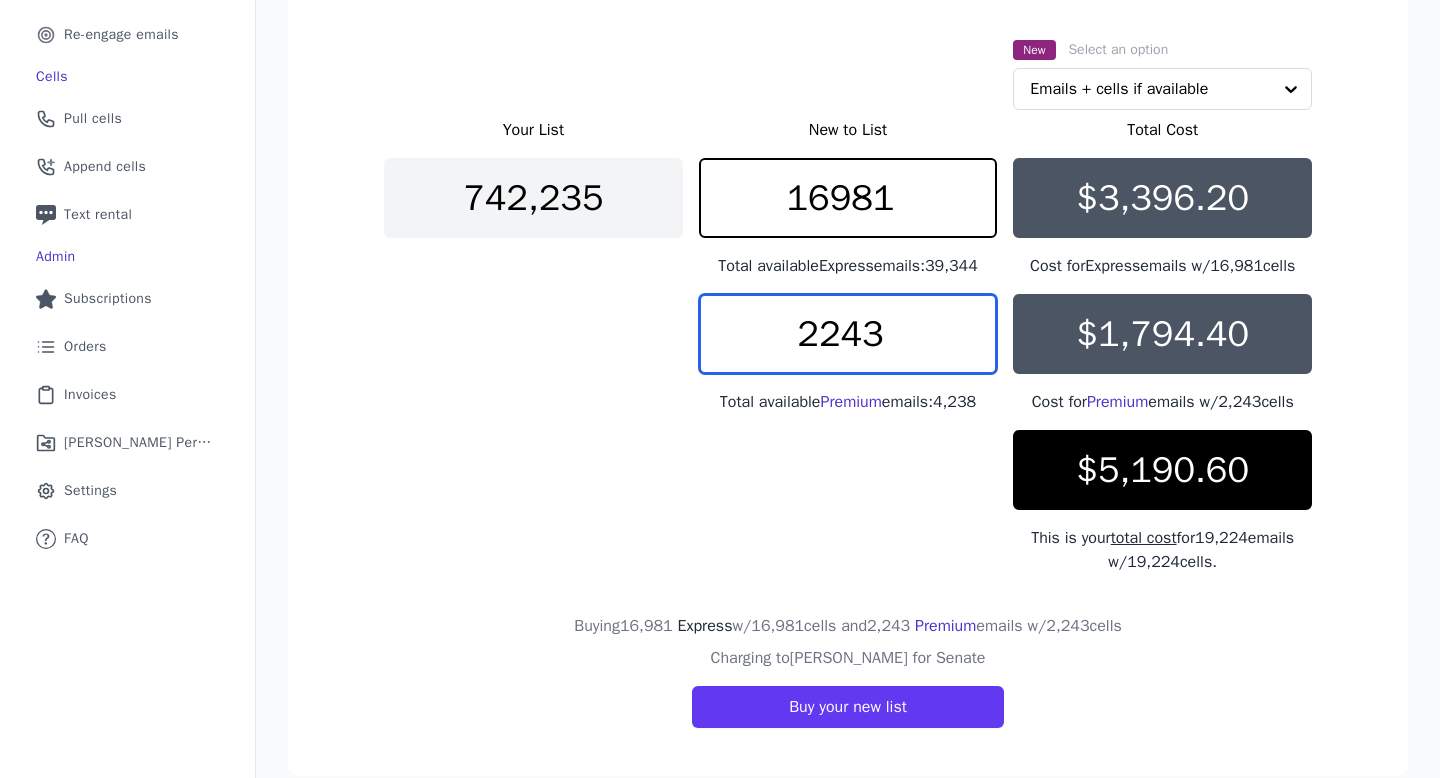 click on "2243" at bounding box center (848, 334) 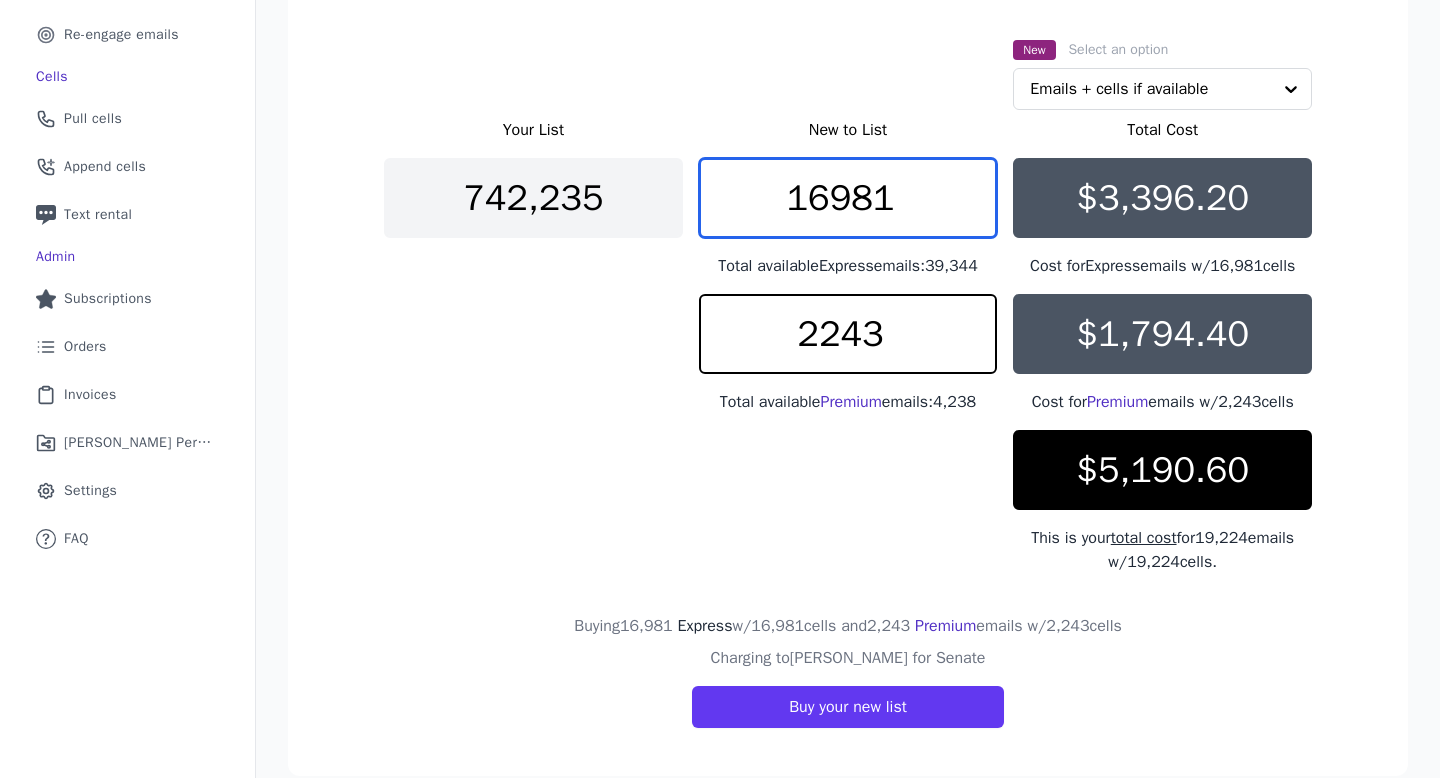 click on "16981" at bounding box center (848, 198) 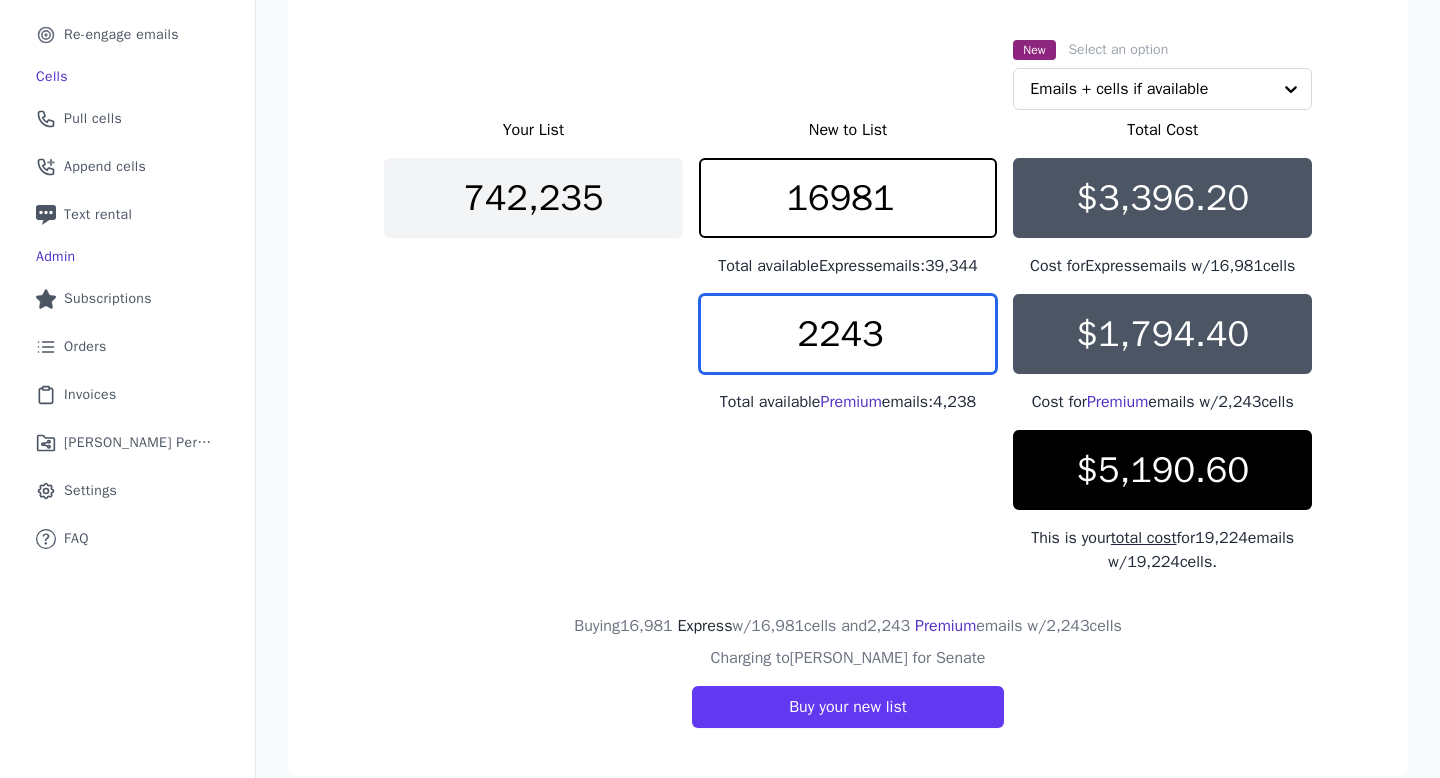 drag, startPoint x: 918, startPoint y: 319, endPoint x: 745, endPoint y: 317, distance: 173.01157 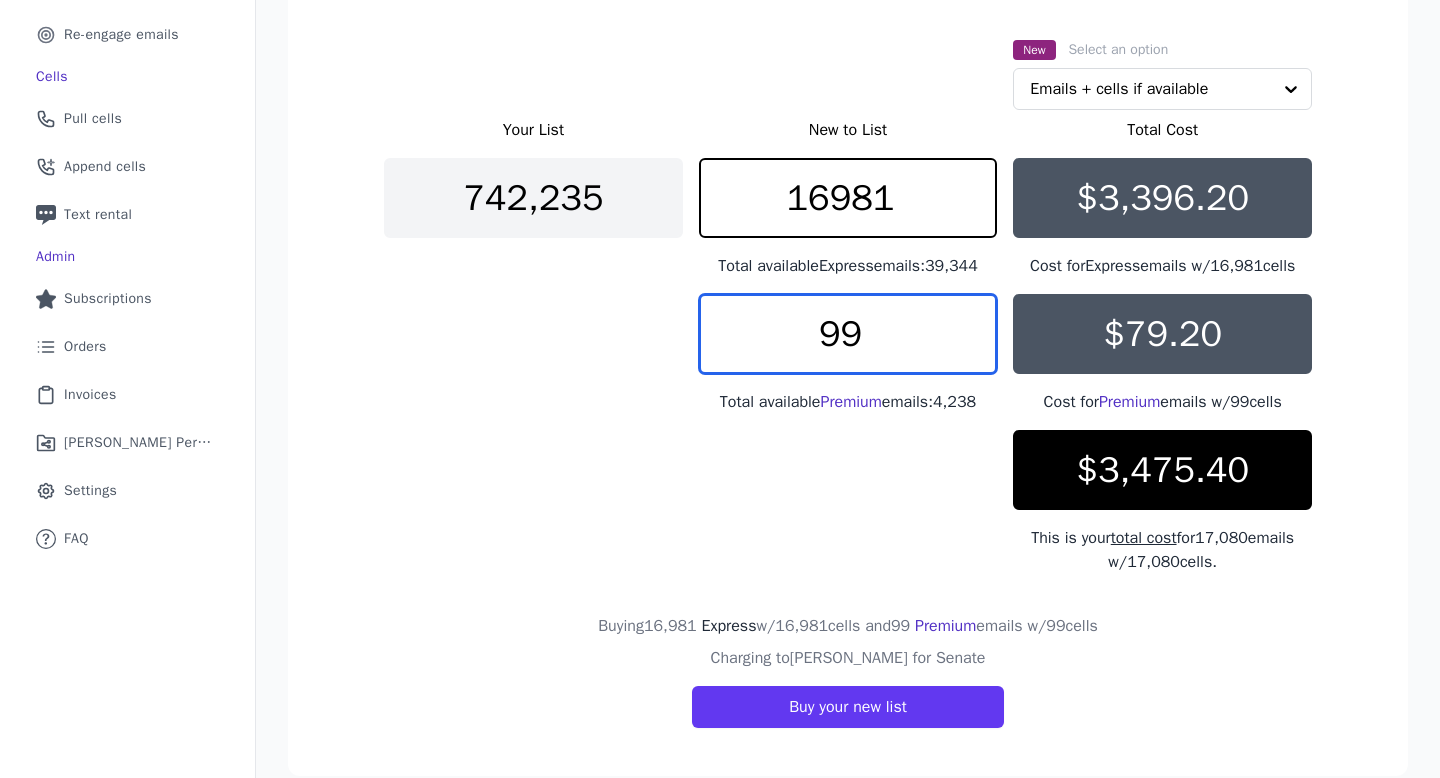 type on "9" 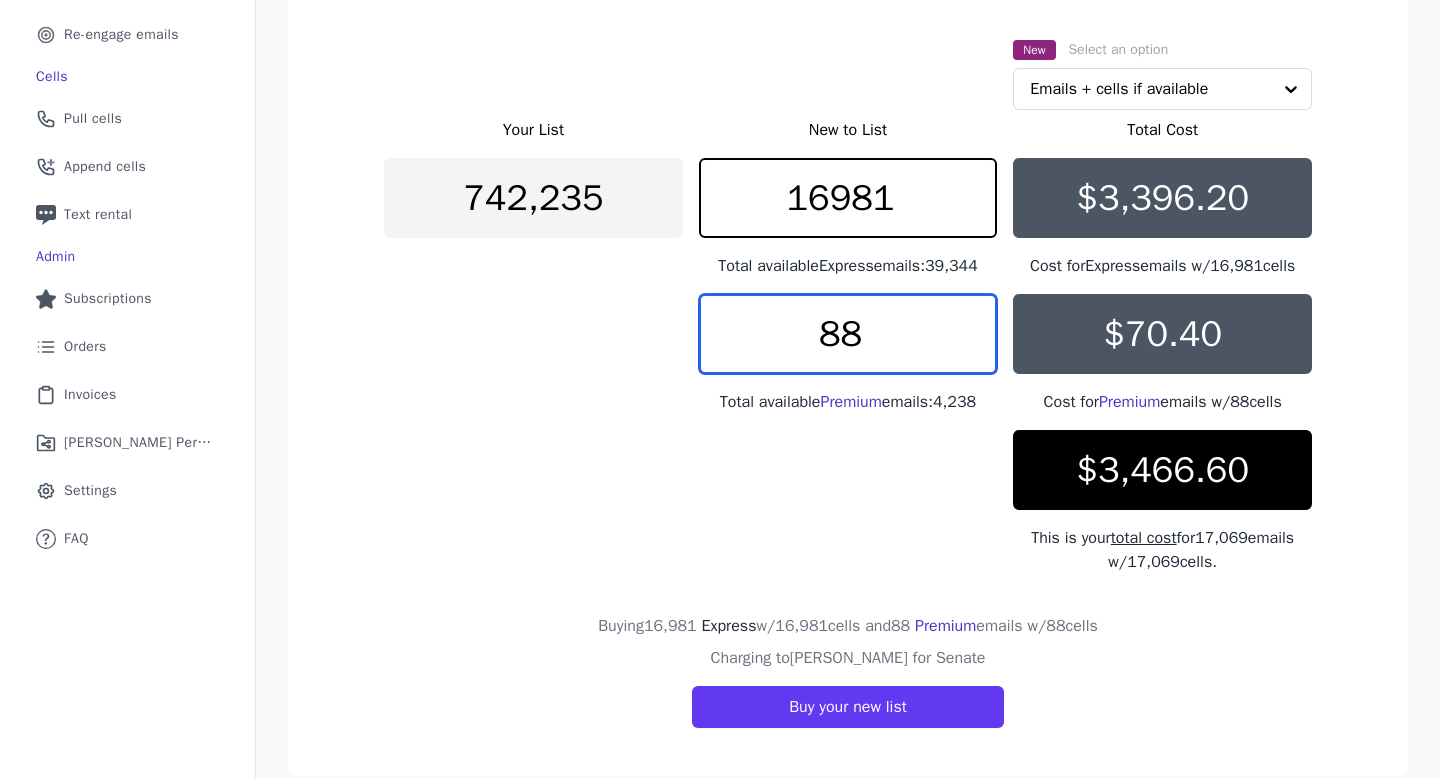 type on "8" 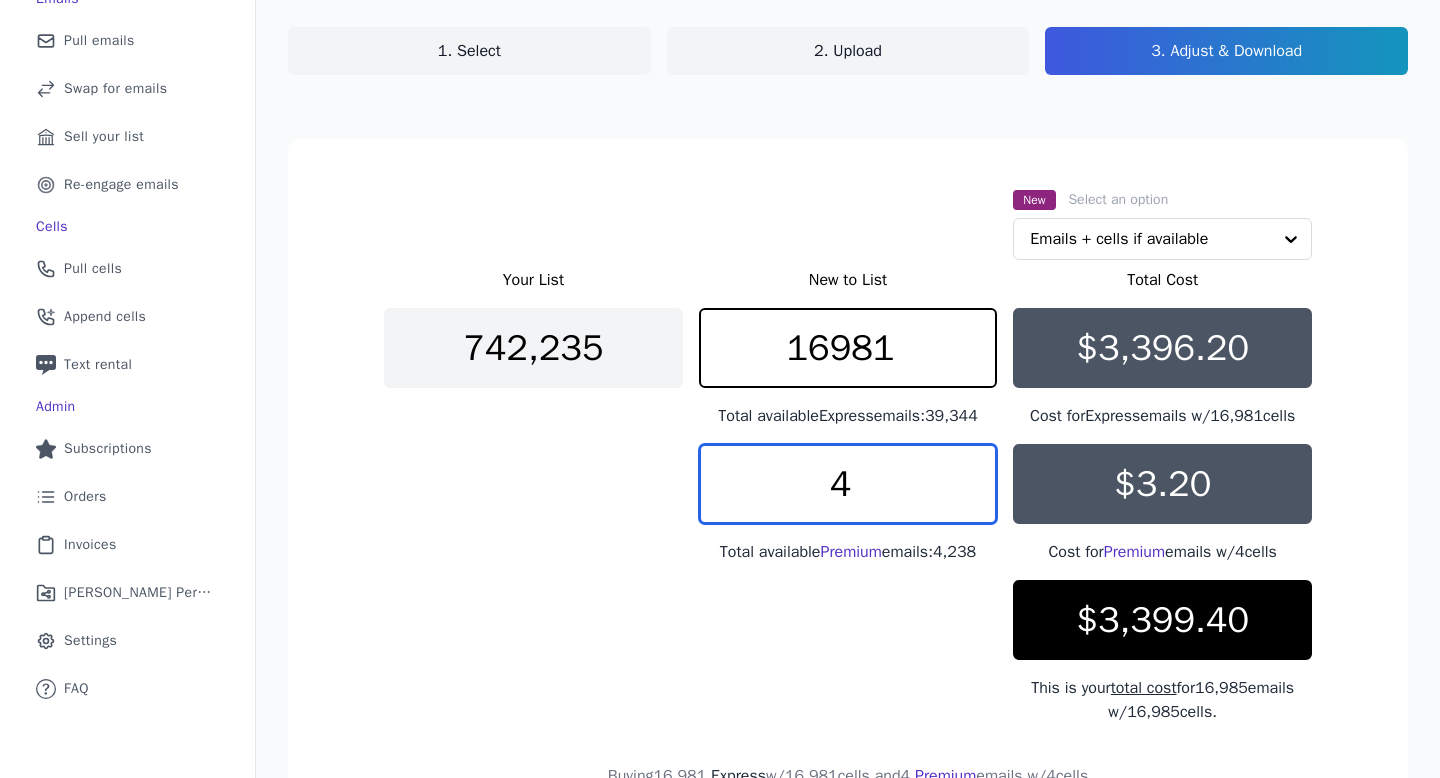 scroll, scrollTop: 109, scrollLeft: 0, axis: vertical 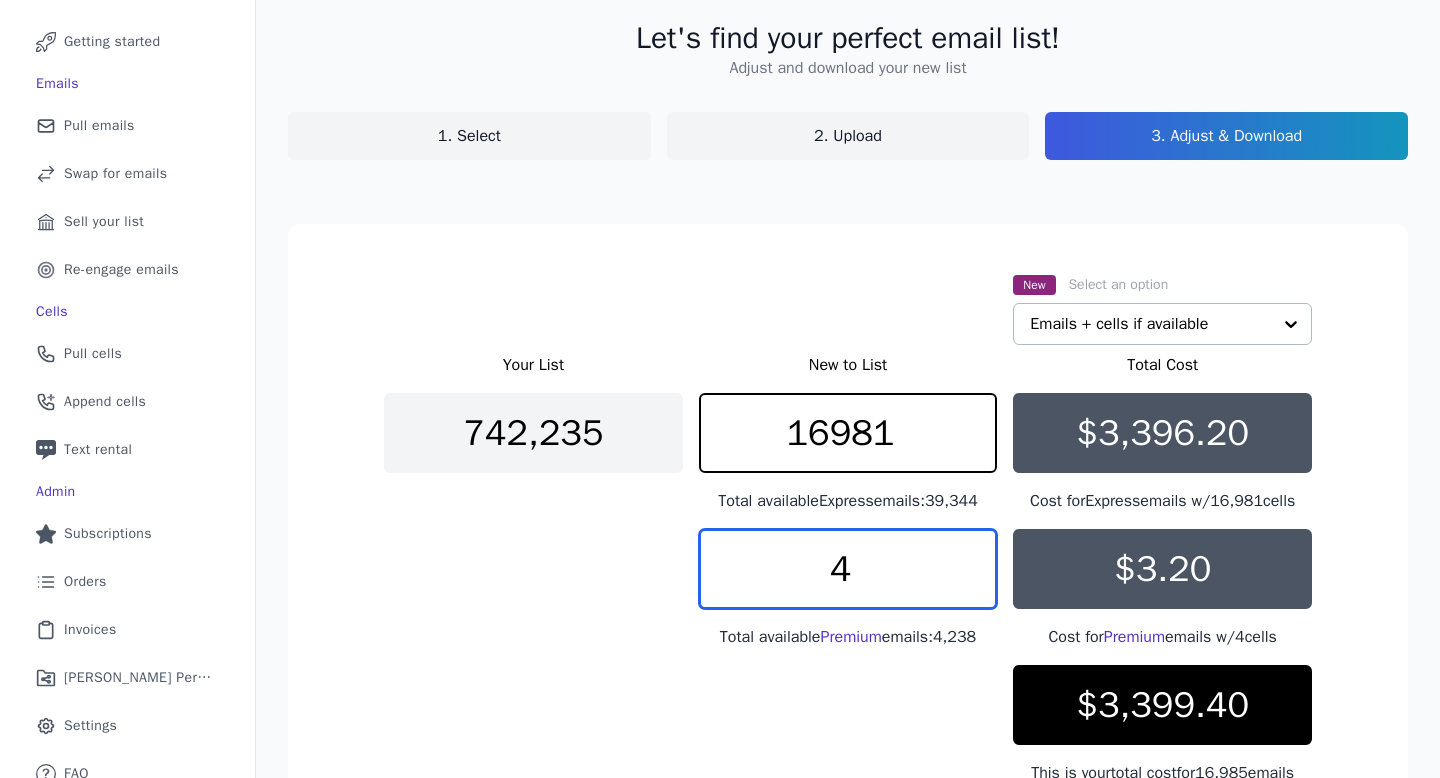 type on "4" 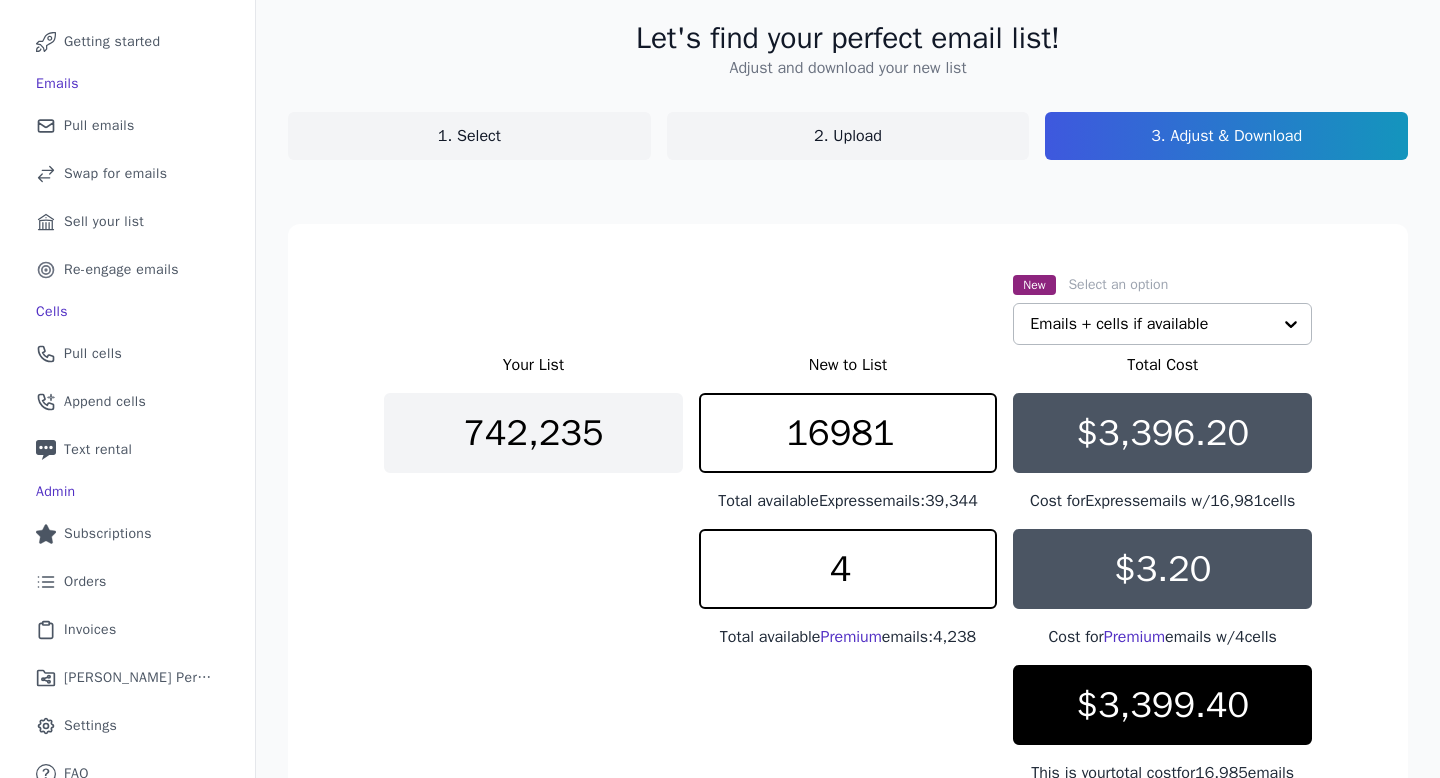 click 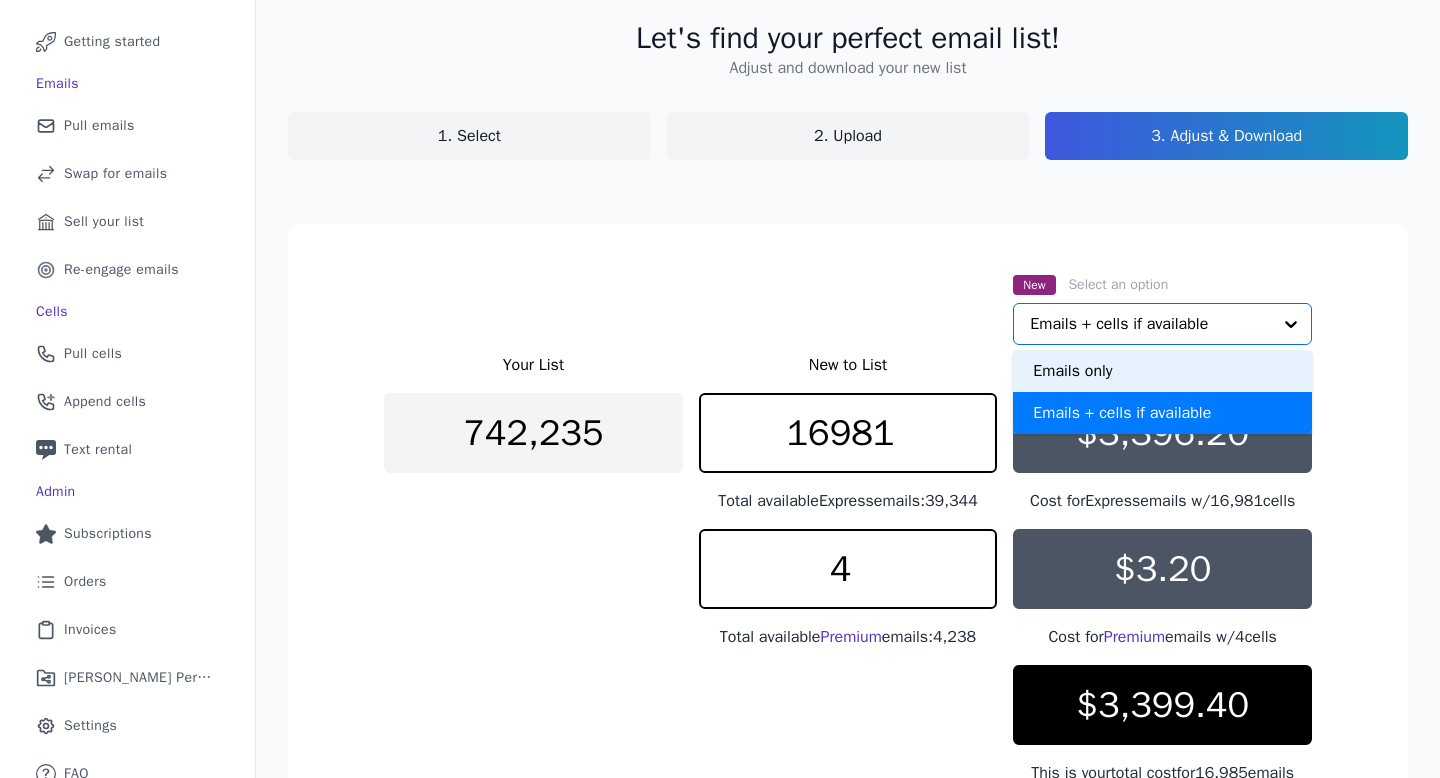 click on "Emails only" at bounding box center (1162, 371) 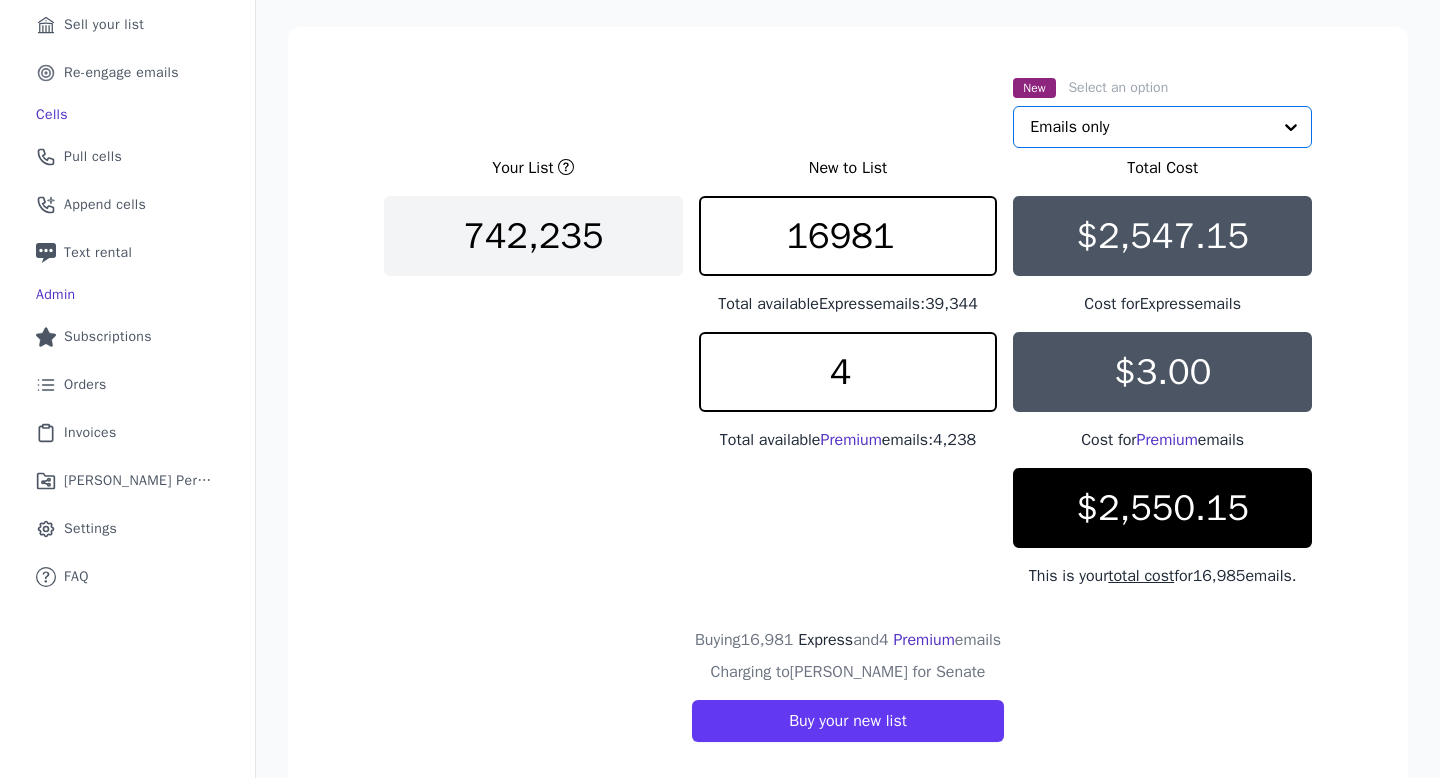 scroll, scrollTop: 367, scrollLeft: 0, axis: vertical 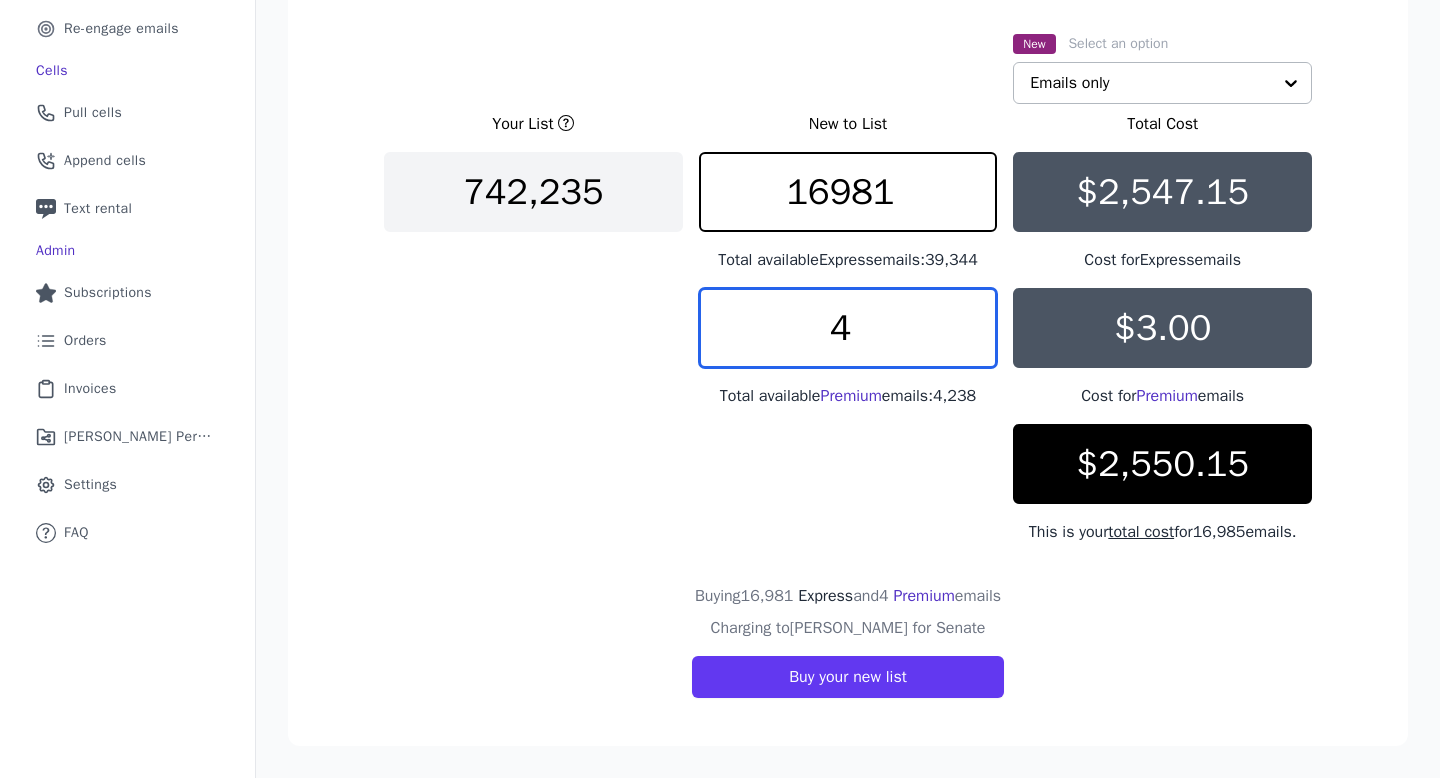 drag, startPoint x: 906, startPoint y: 293, endPoint x: 812, endPoint y: 302, distance: 94.42987 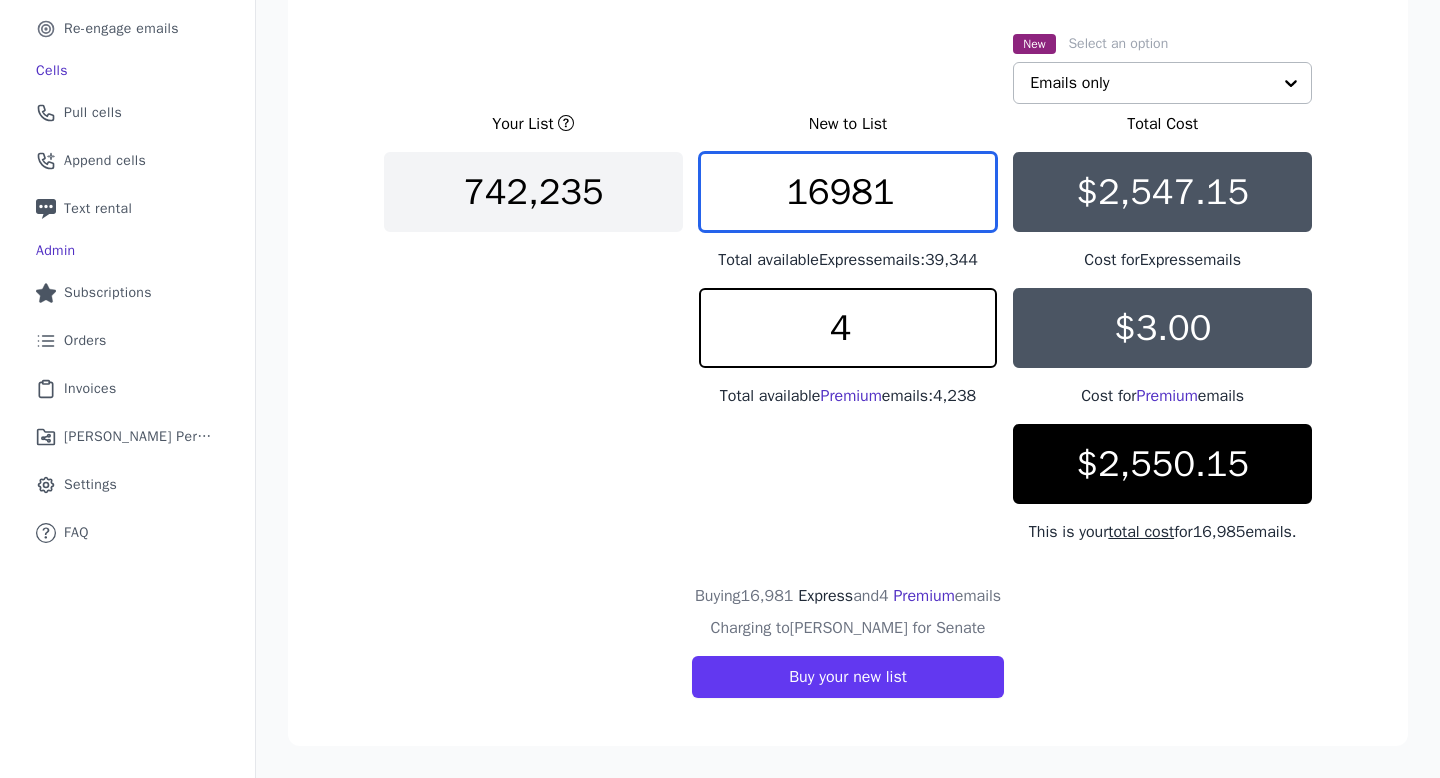 click on "16981" at bounding box center [848, 192] 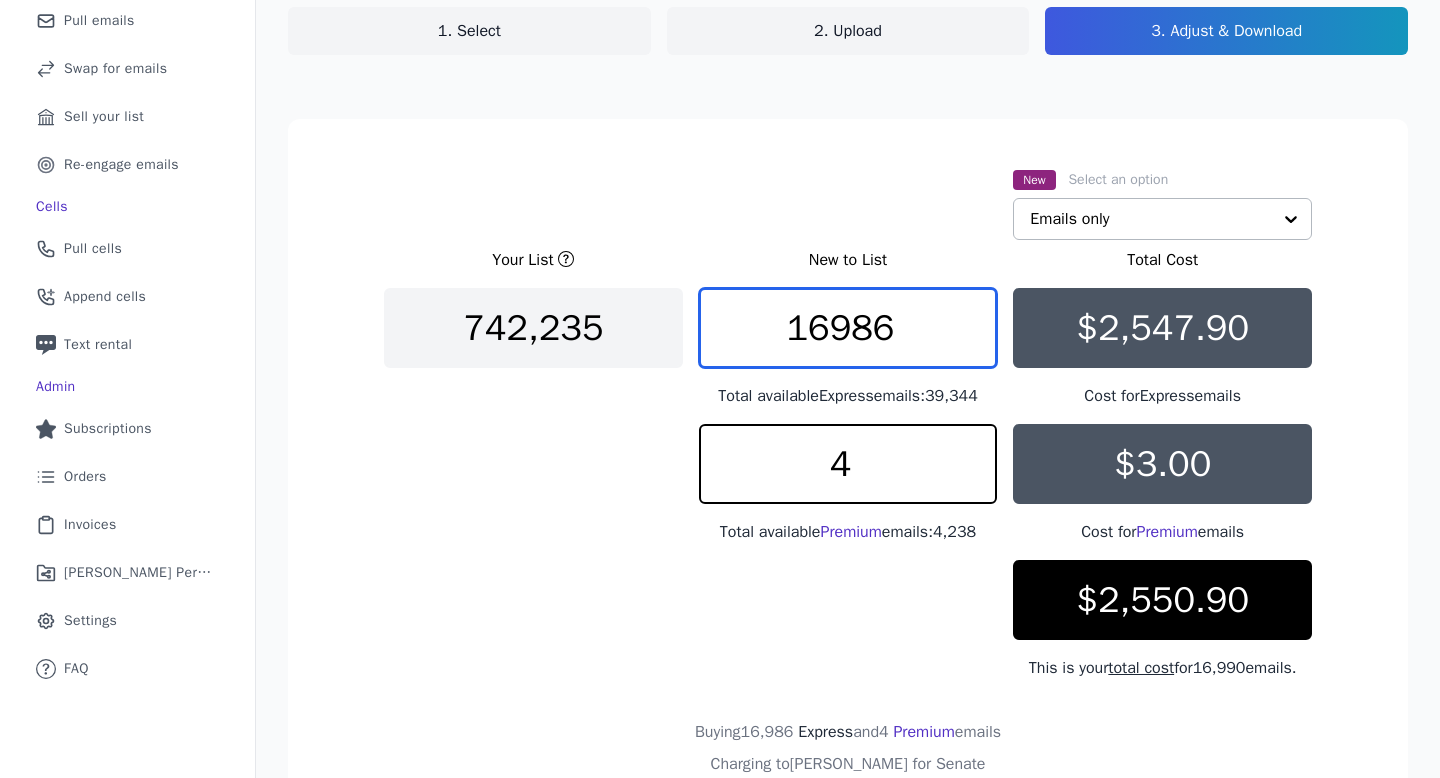 scroll, scrollTop: 143, scrollLeft: 0, axis: vertical 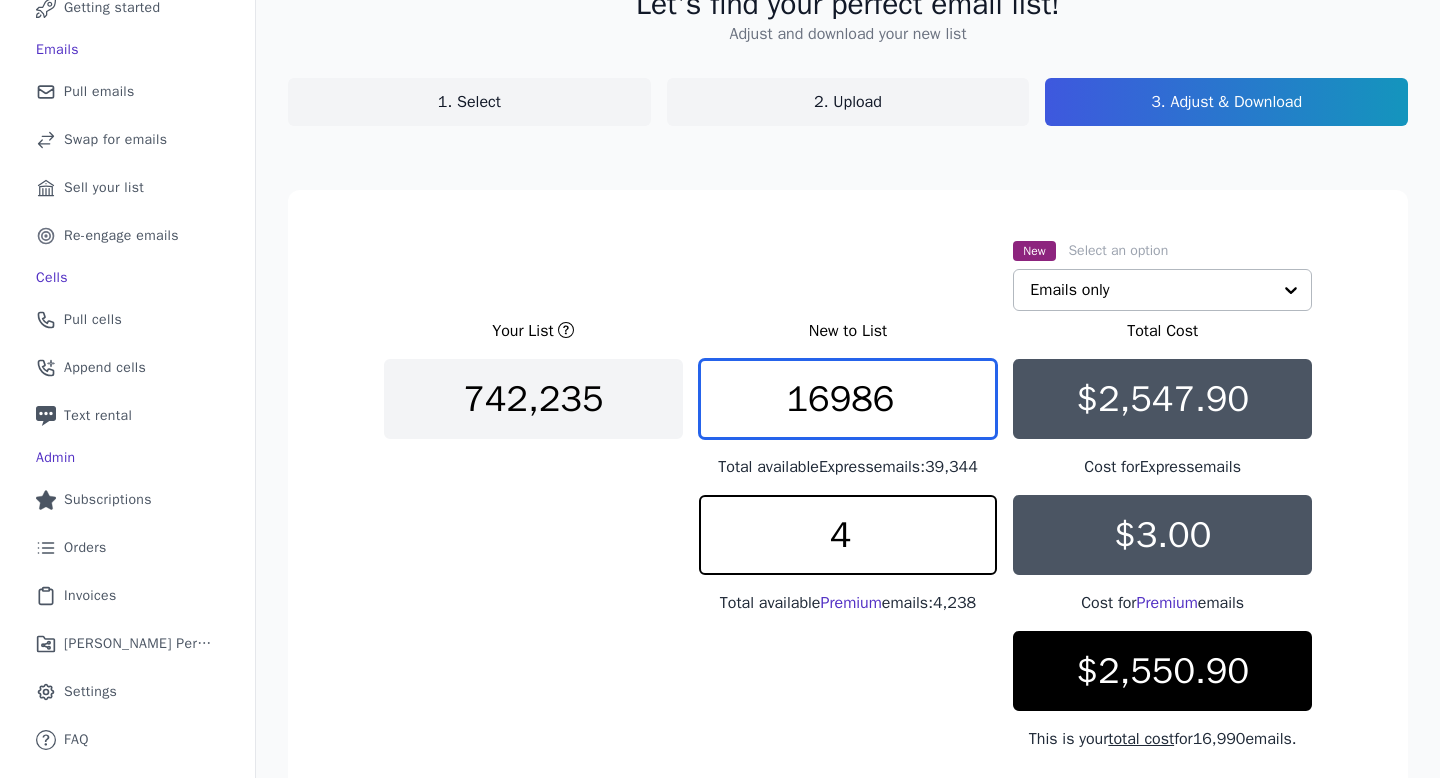 type on "16986" 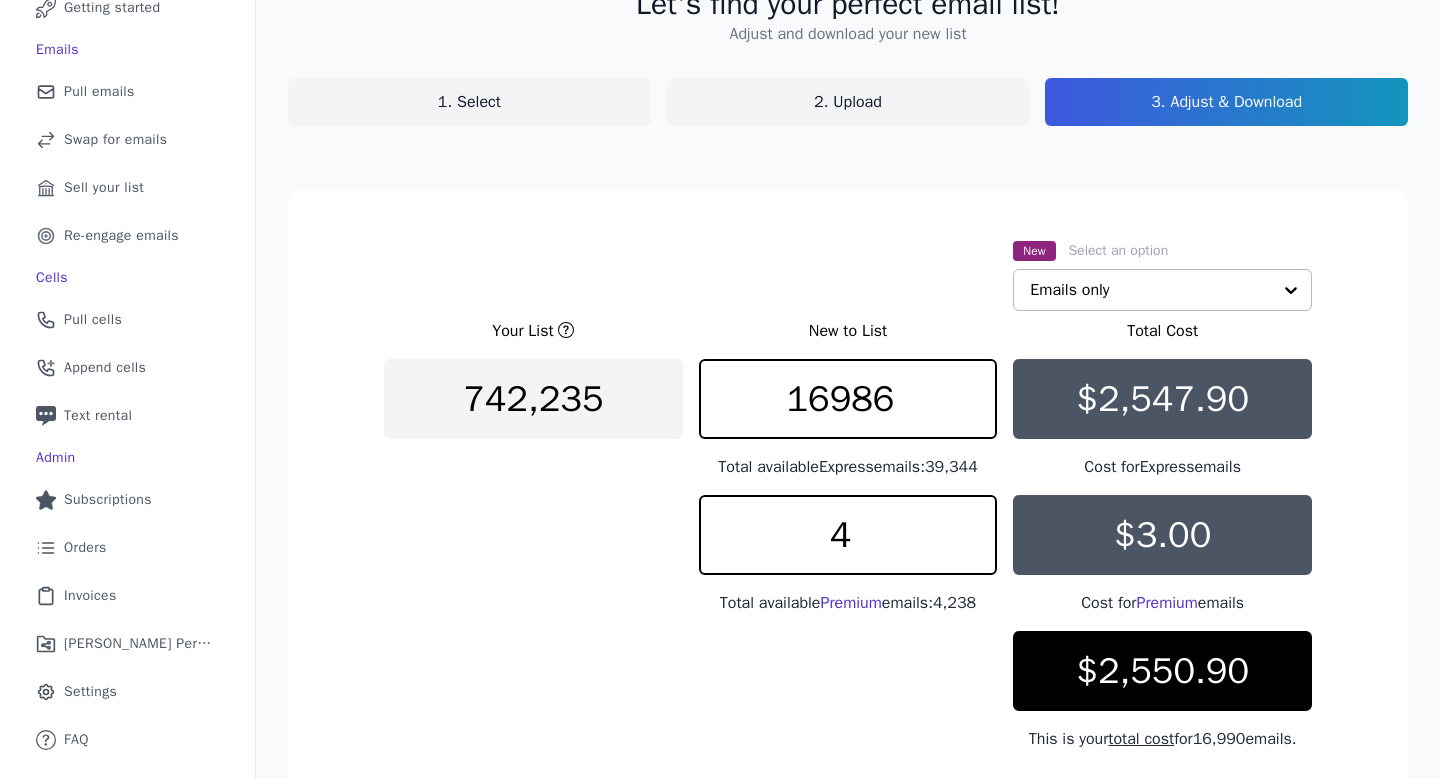 click on "2. Upload" 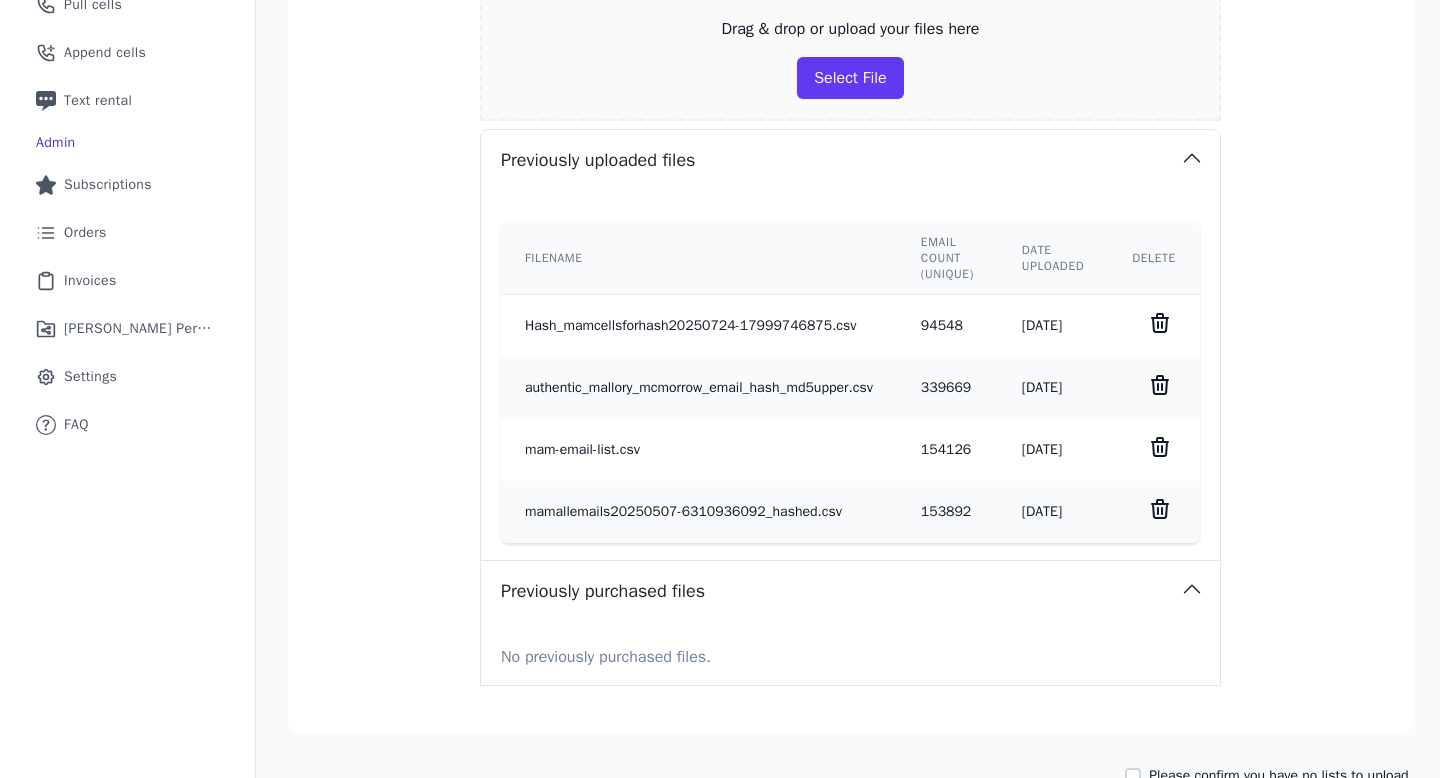 scroll, scrollTop: 594, scrollLeft: 0, axis: vertical 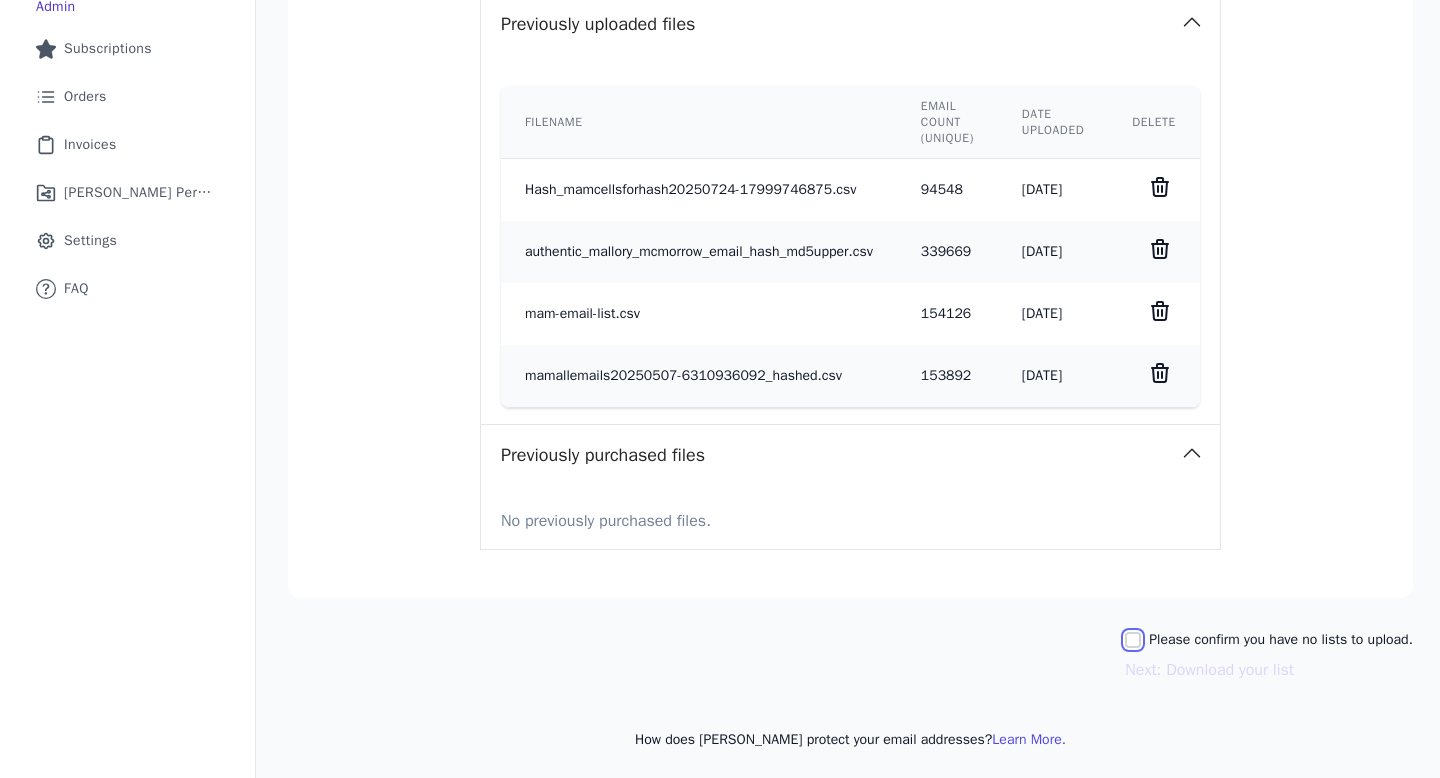 click on "Please confirm you have no lists to upload." at bounding box center (1133, 640) 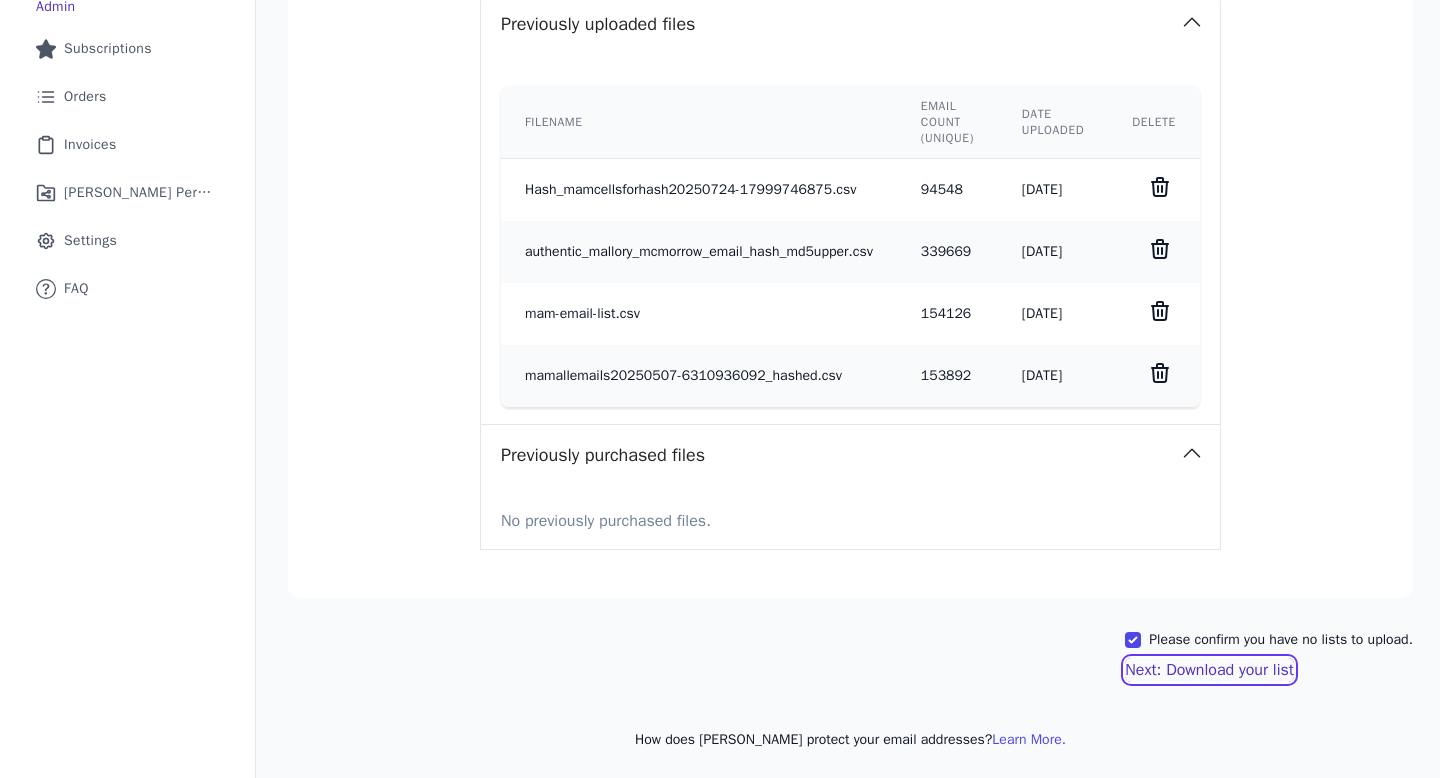click on "Next: Download your list" at bounding box center [1209, 670] 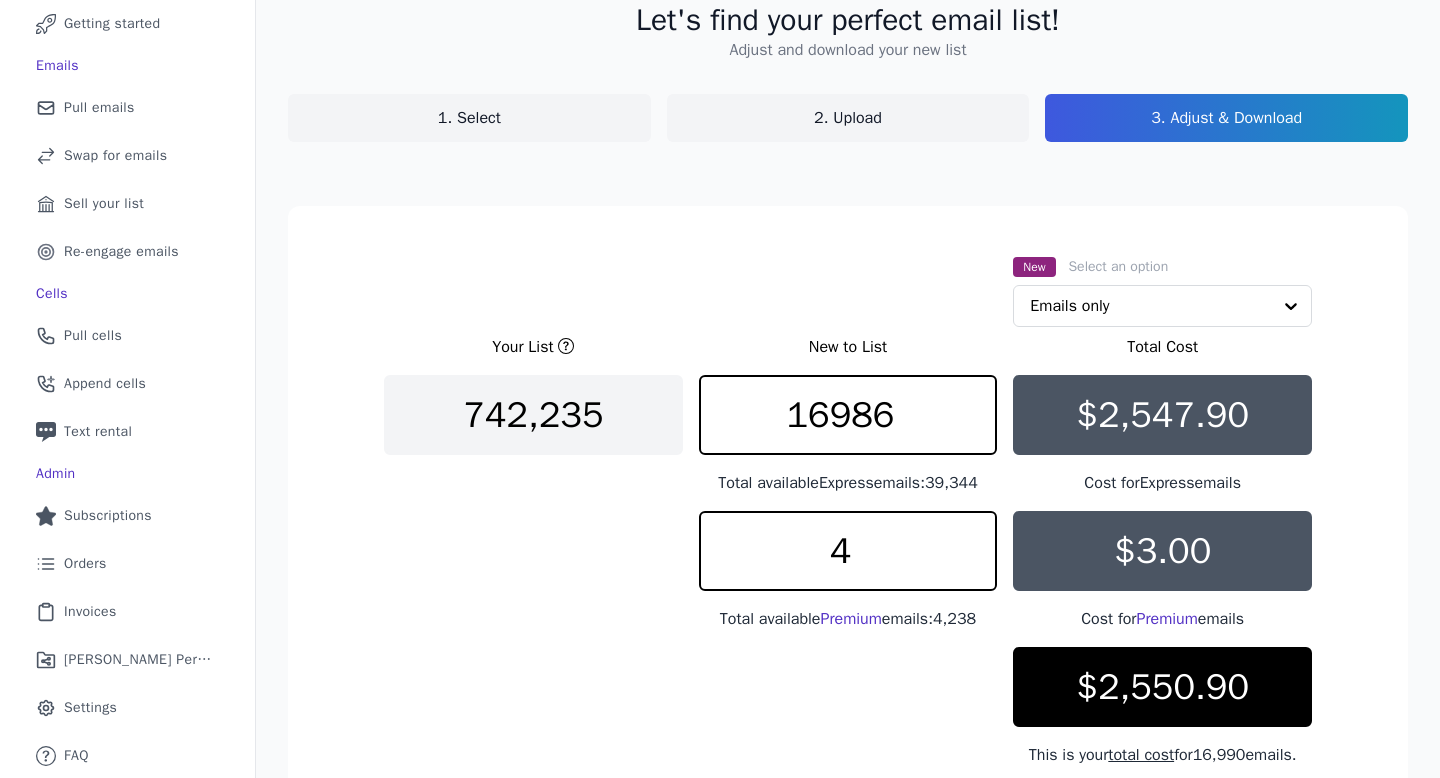 scroll, scrollTop: 373, scrollLeft: 0, axis: vertical 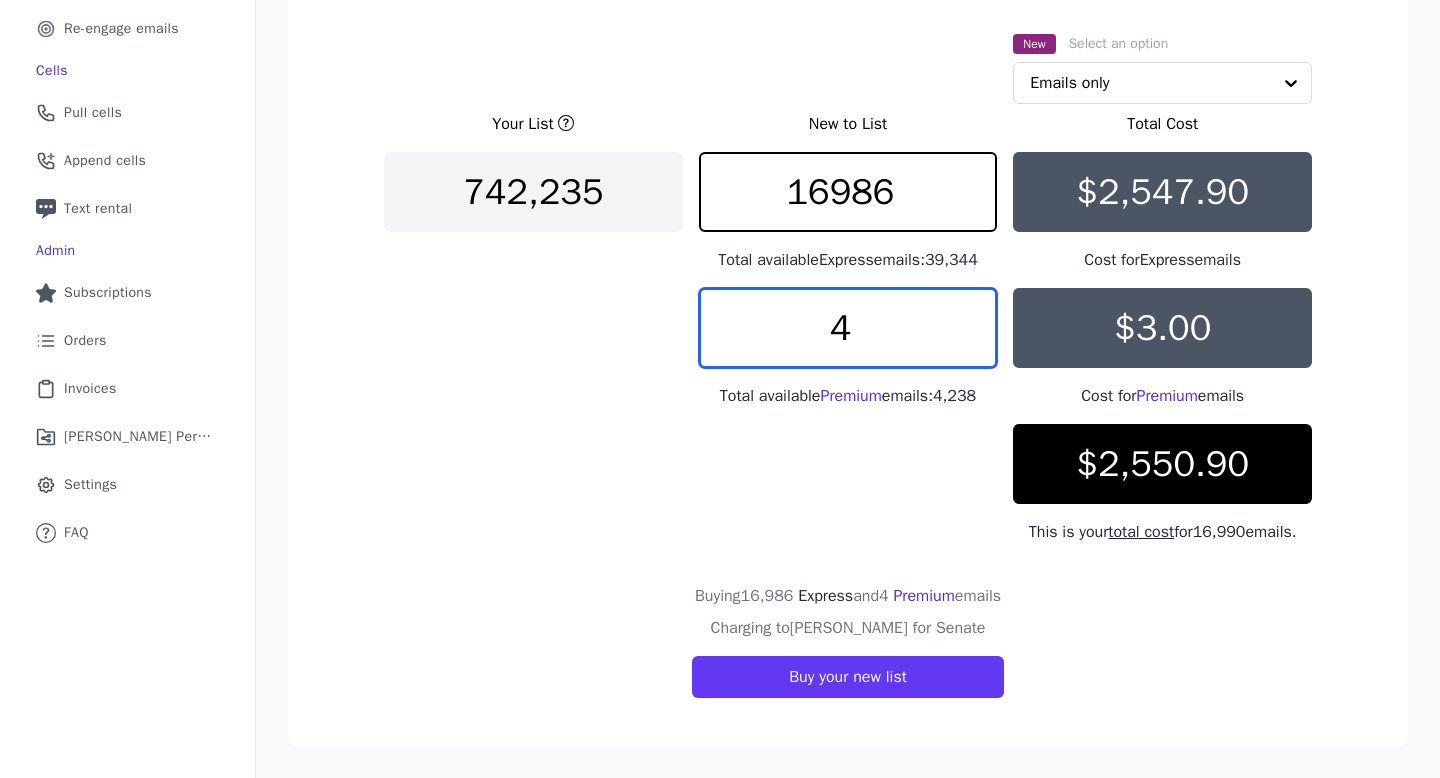 drag, startPoint x: 876, startPoint y: 276, endPoint x: 817, endPoint y: 280, distance: 59.135437 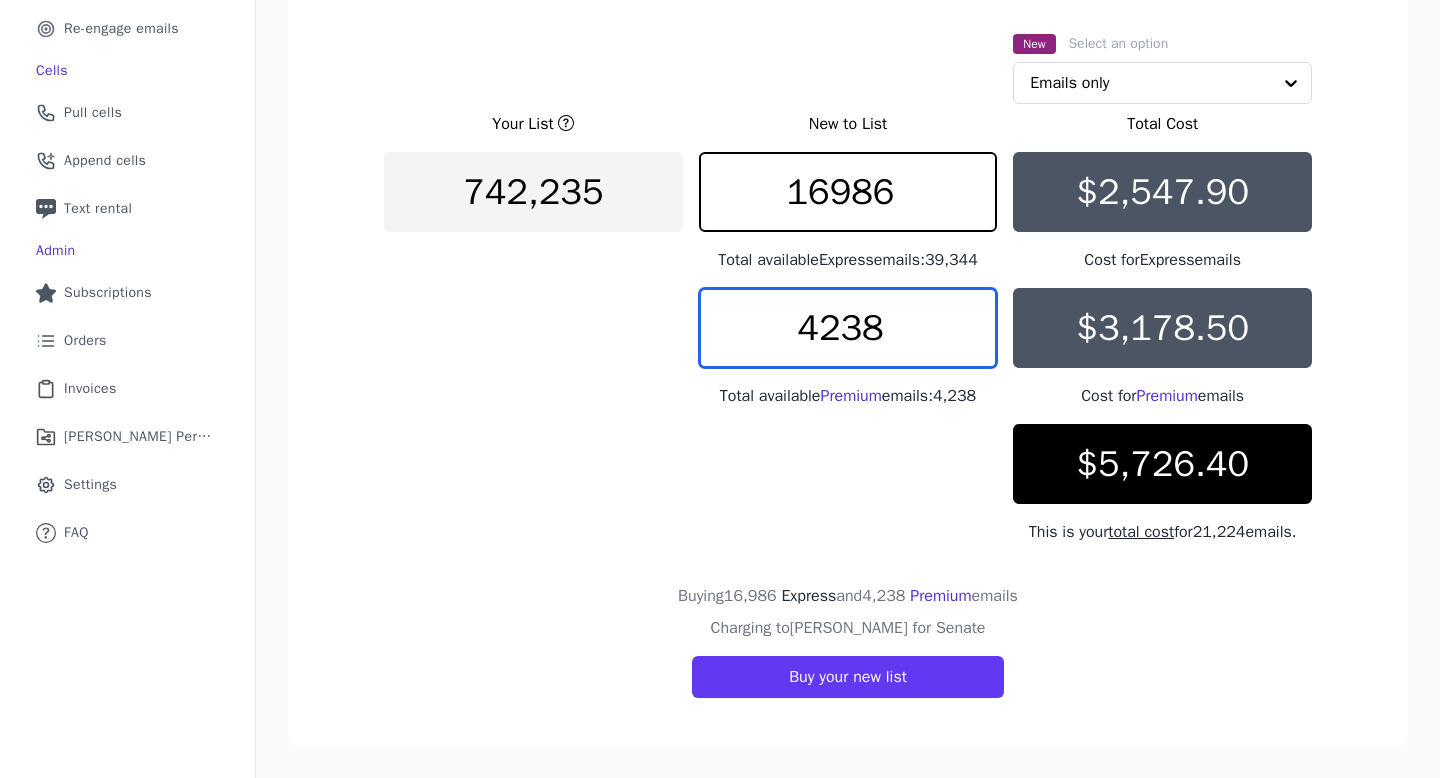 type on "4238" 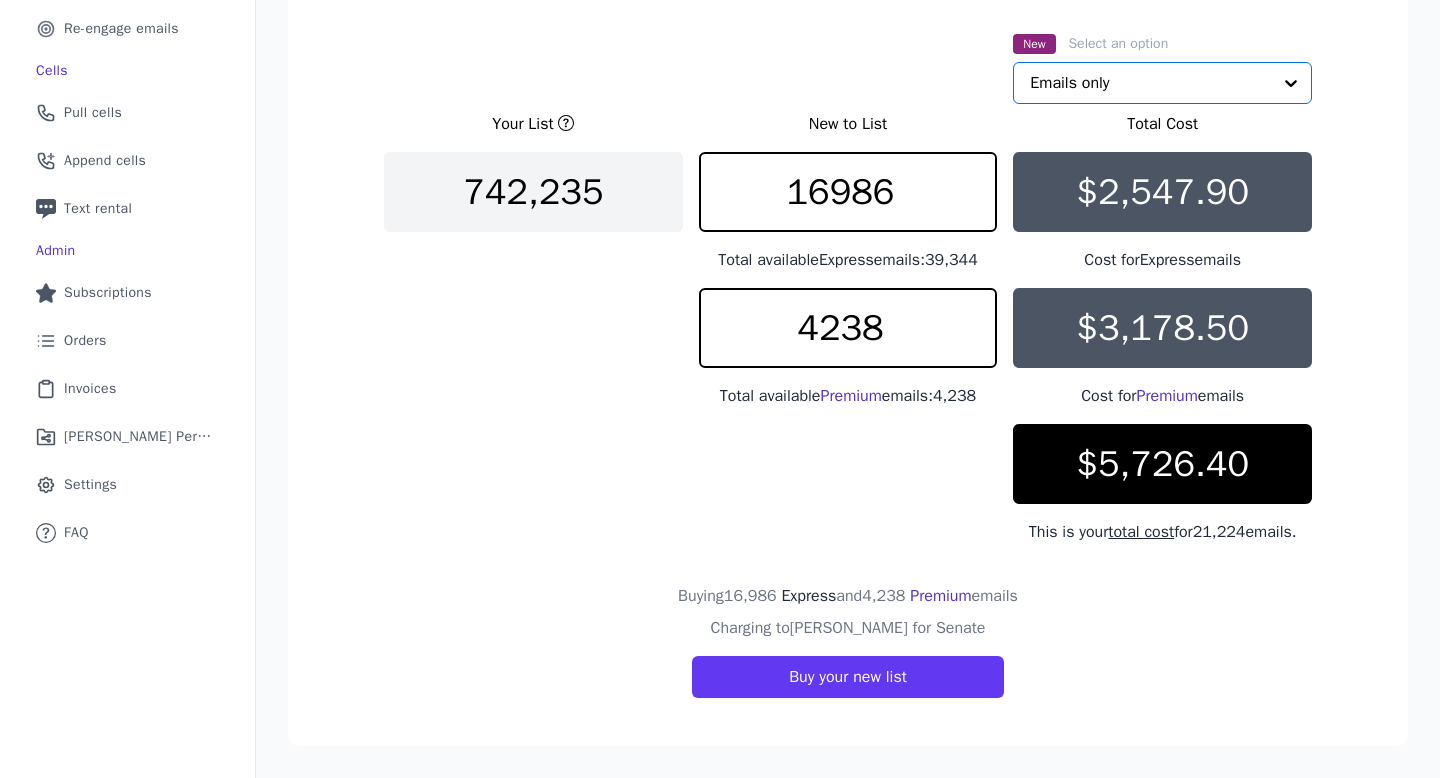 click 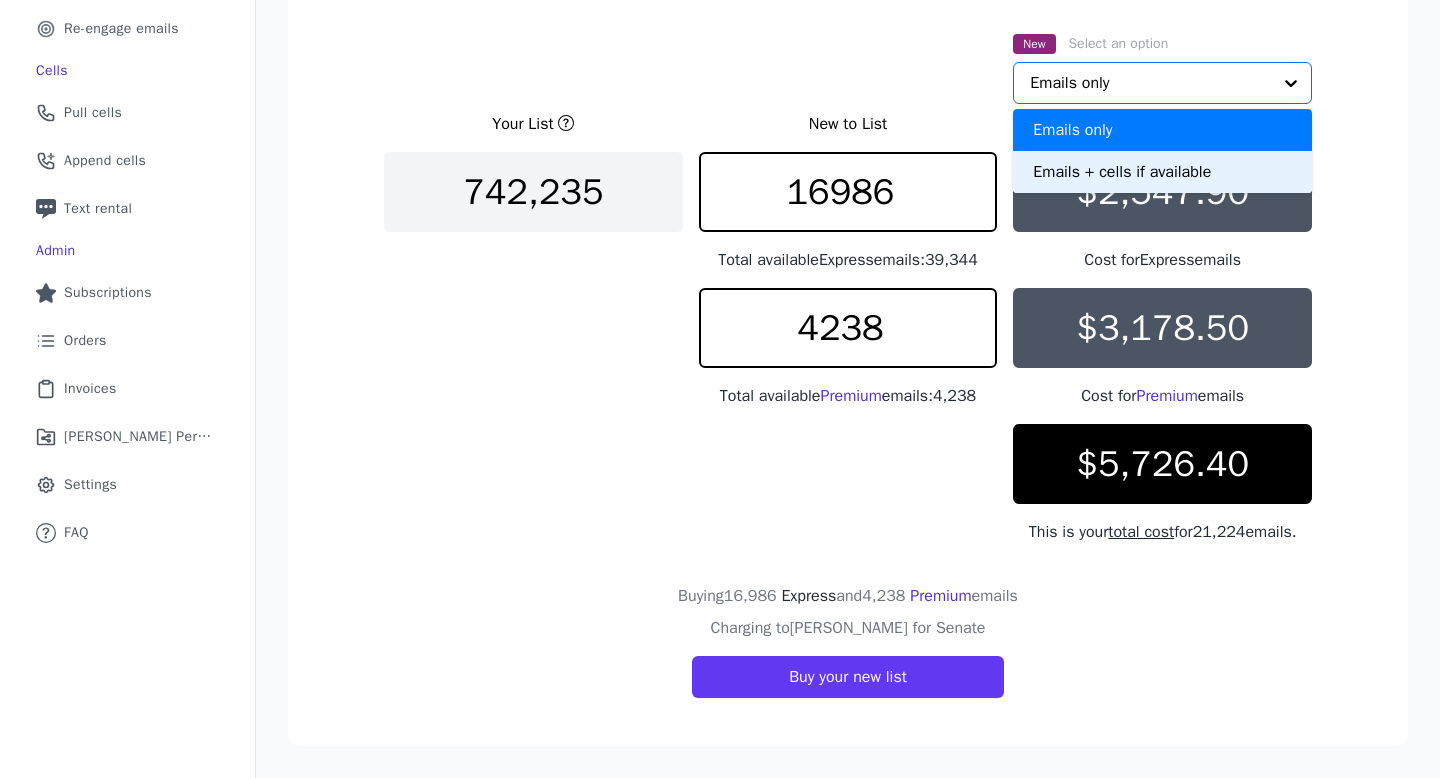 click on "Emails + cells if available" at bounding box center [1162, 172] 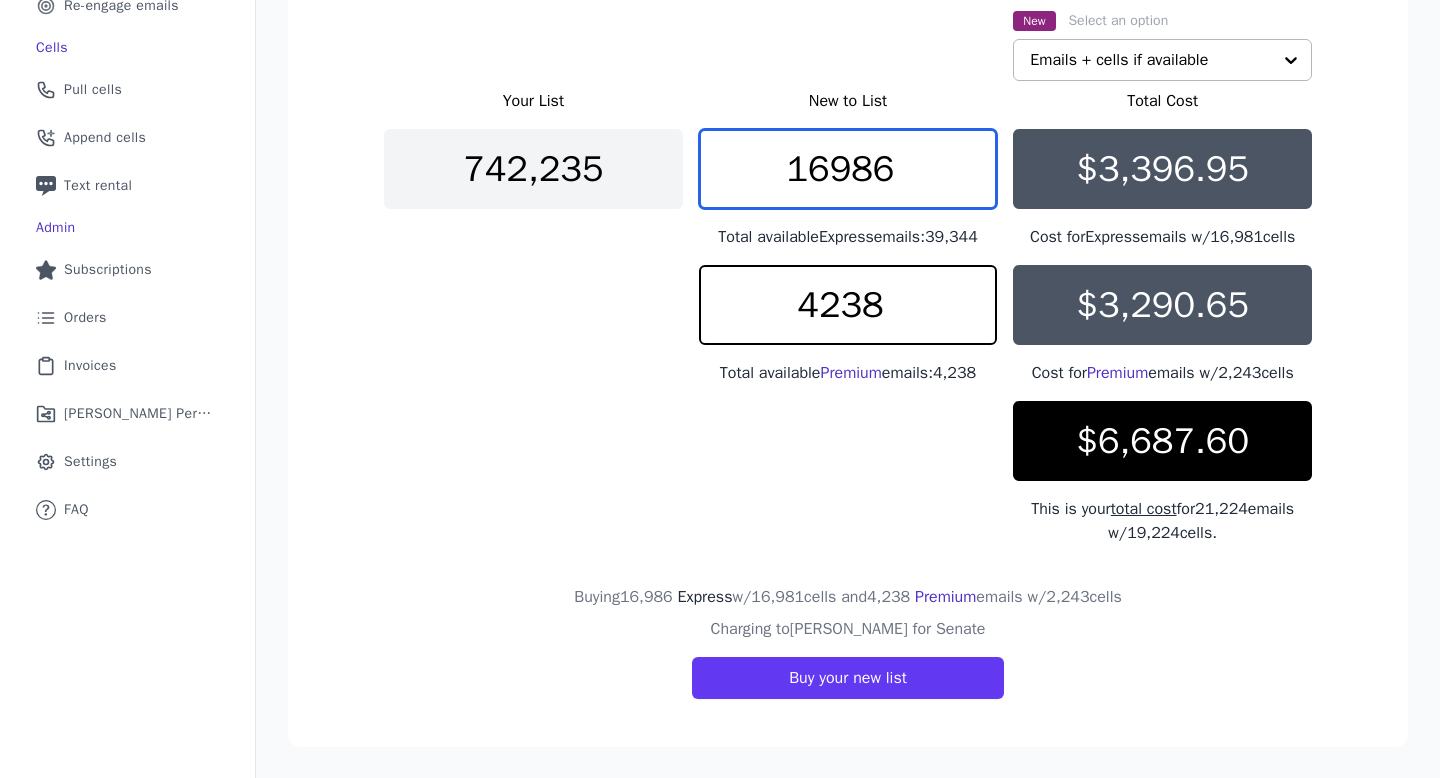 drag, startPoint x: 907, startPoint y: 170, endPoint x: 775, endPoint y: 168, distance: 132.01515 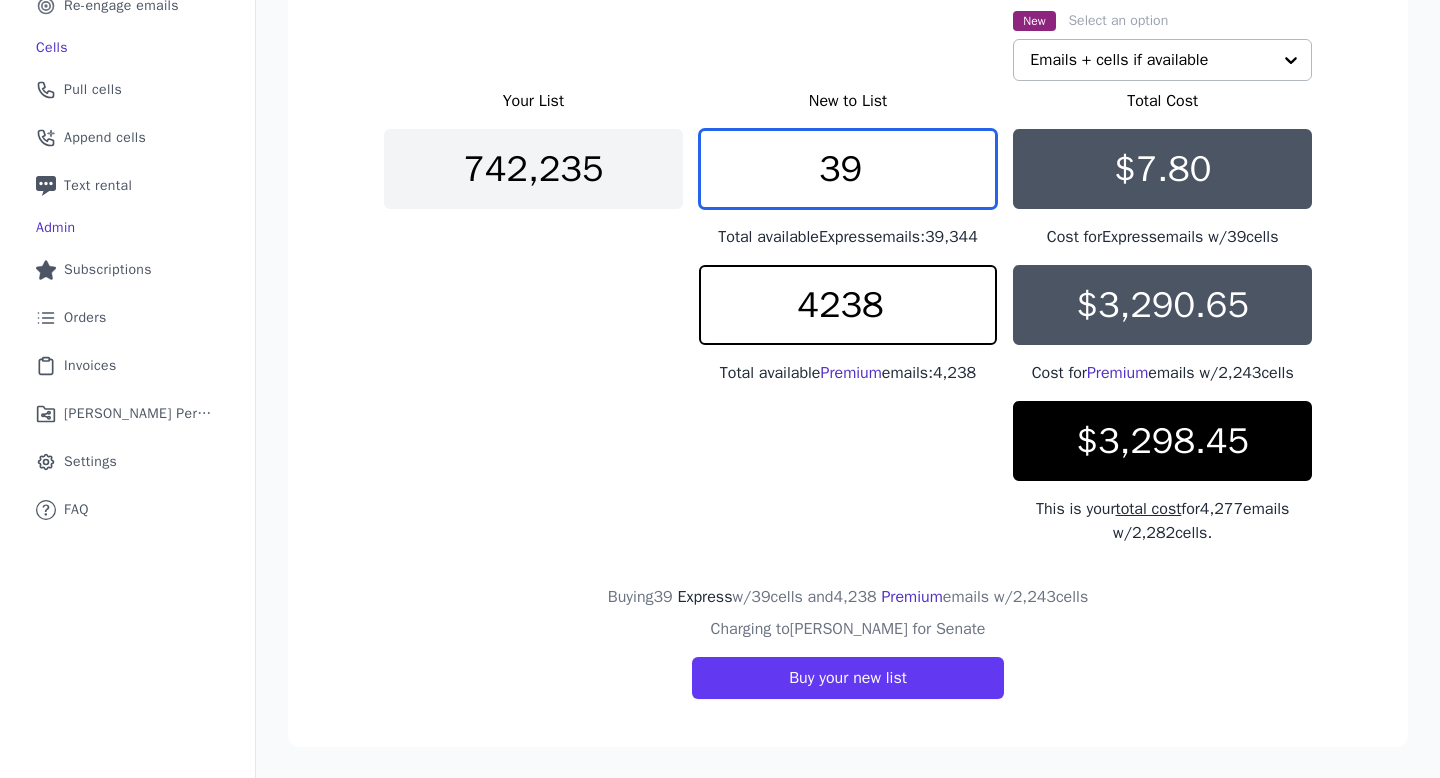 type on "3" 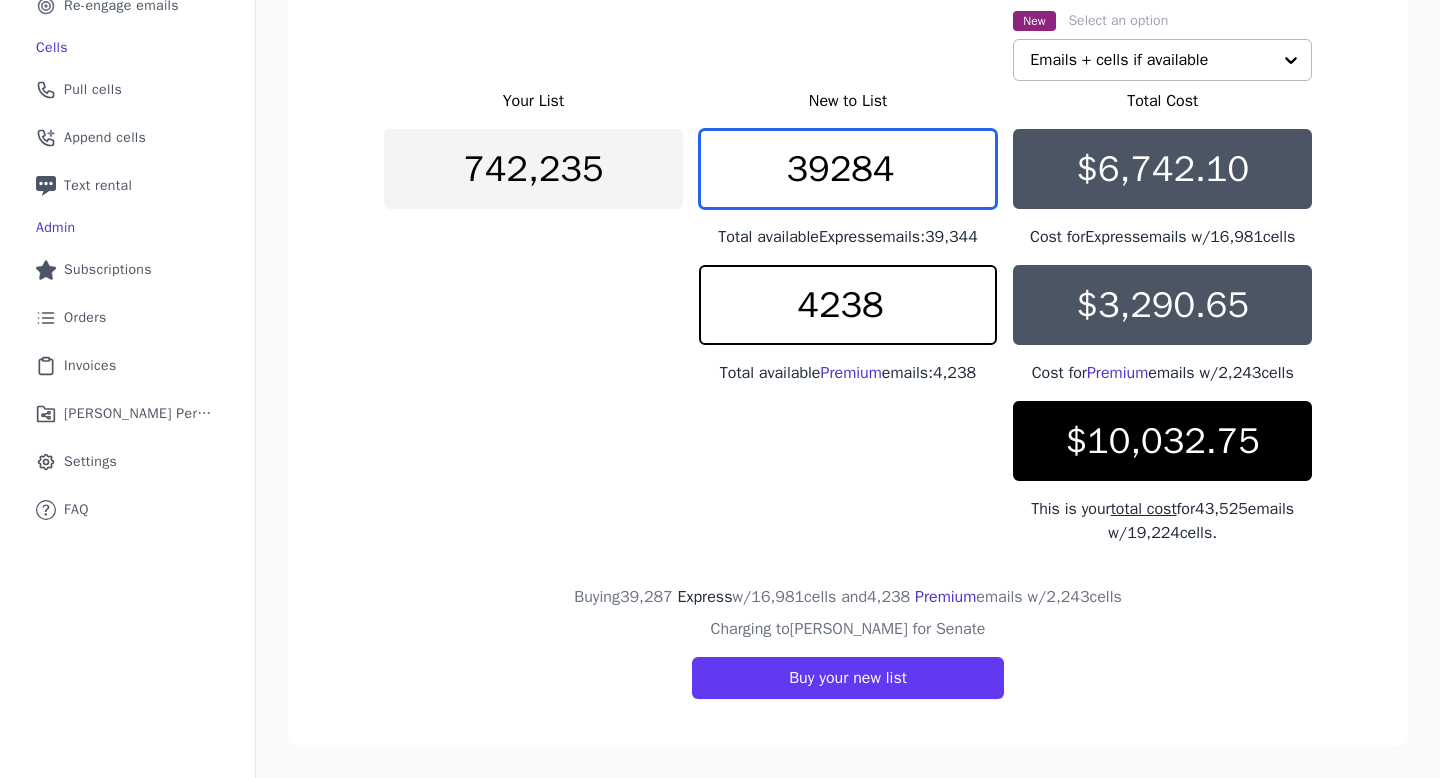 click on "39284" at bounding box center (848, 169) 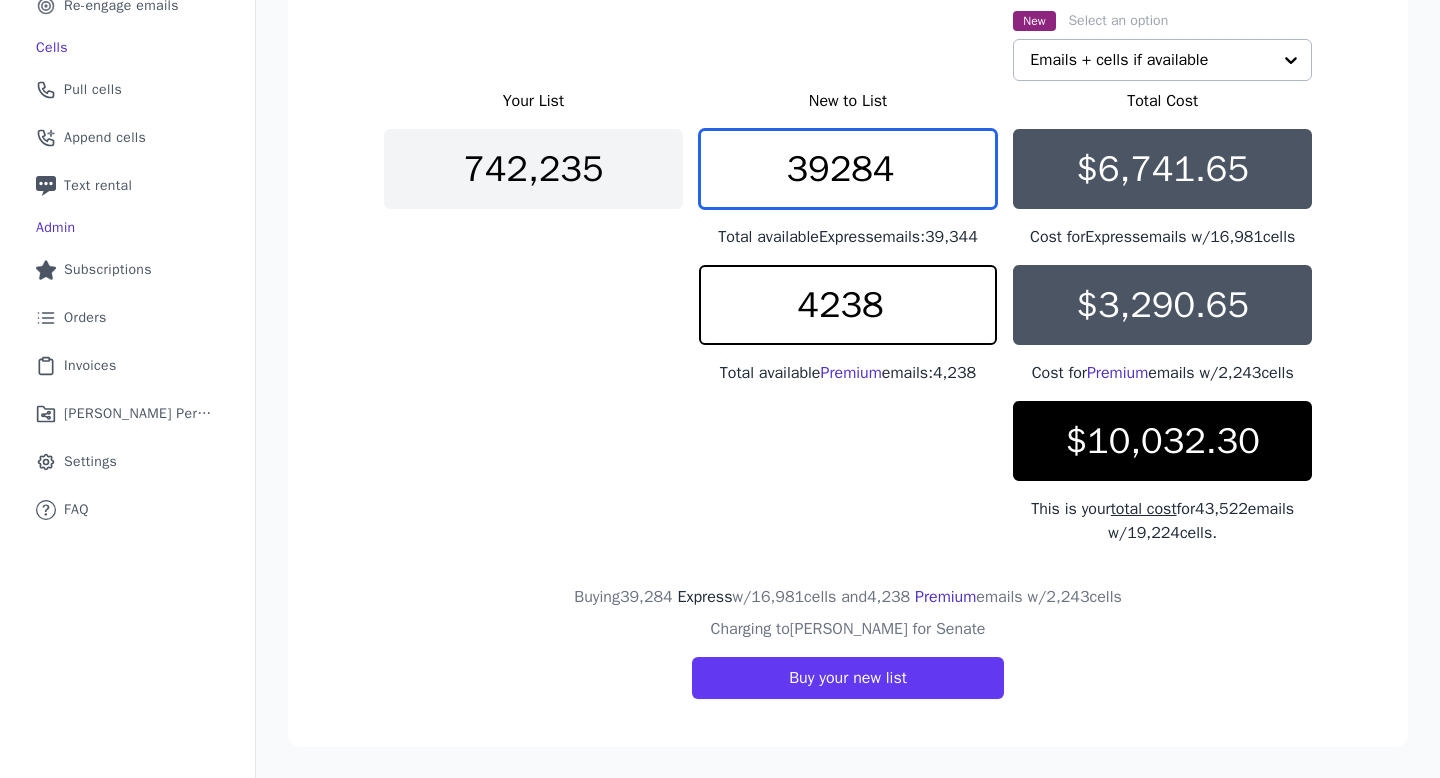 drag, startPoint x: 803, startPoint y: 172, endPoint x: 771, endPoint y: 173, distance: 32.01562 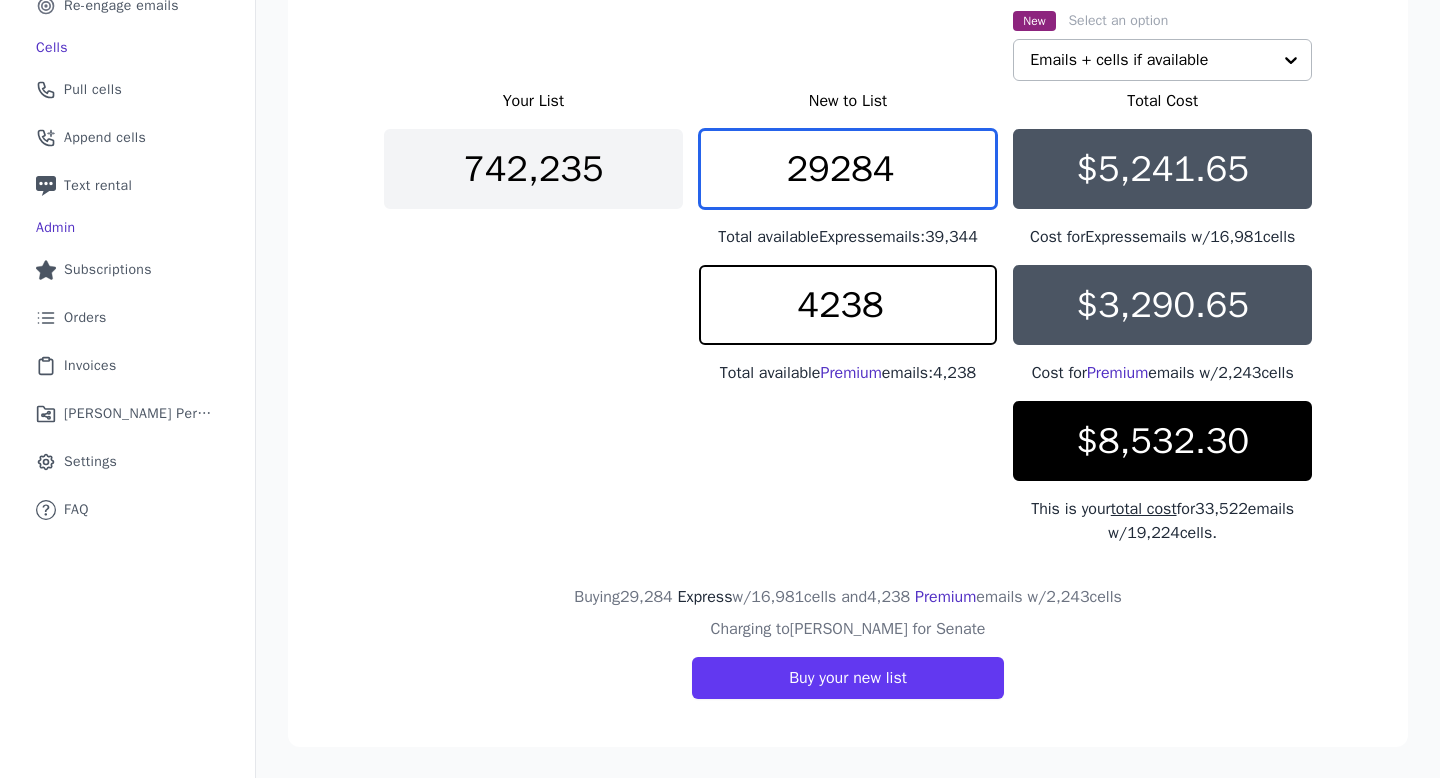 drag, startPoint x: 825, startPoint y: 171, endPoint x: 807, endPoint y: 171, distance: 18 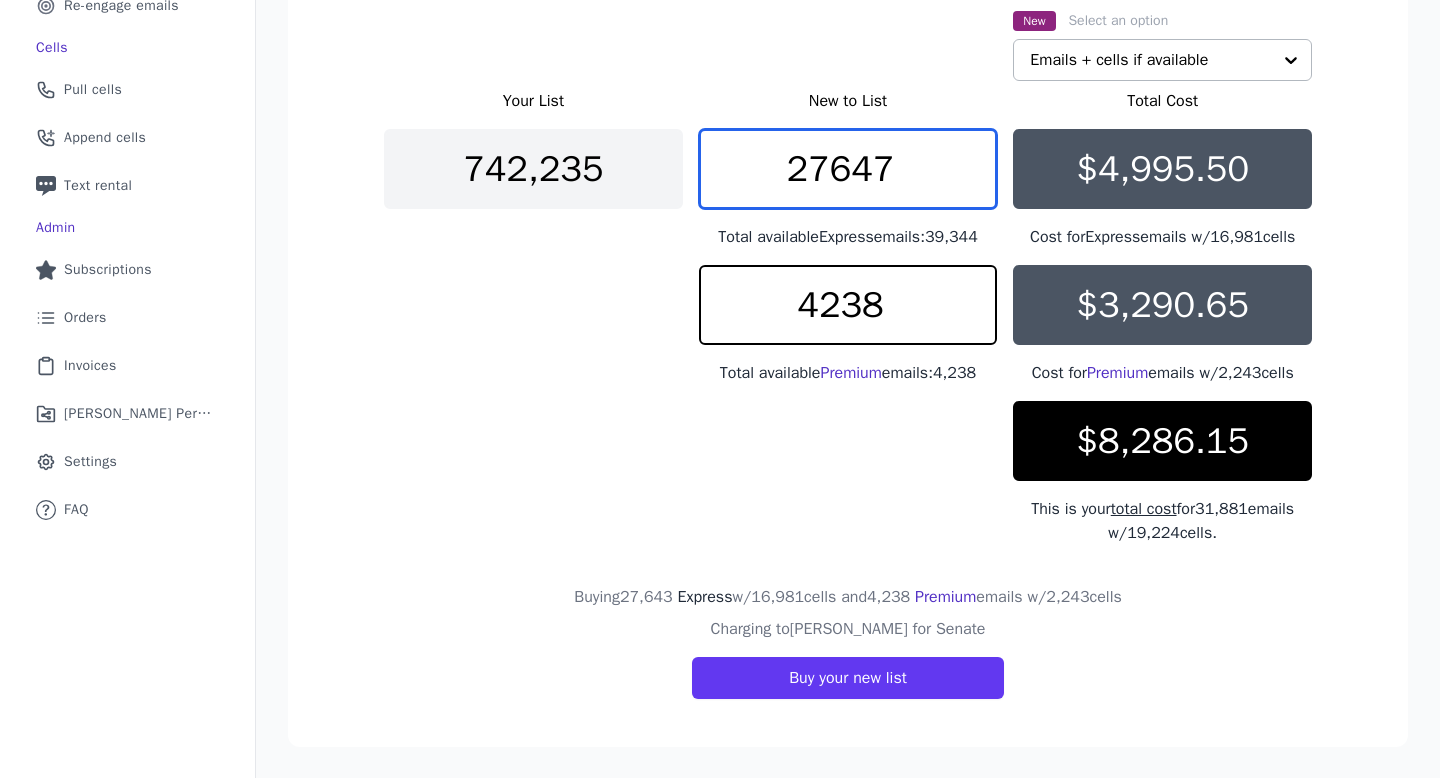 click on "27647" at bounding box center (848, 169) 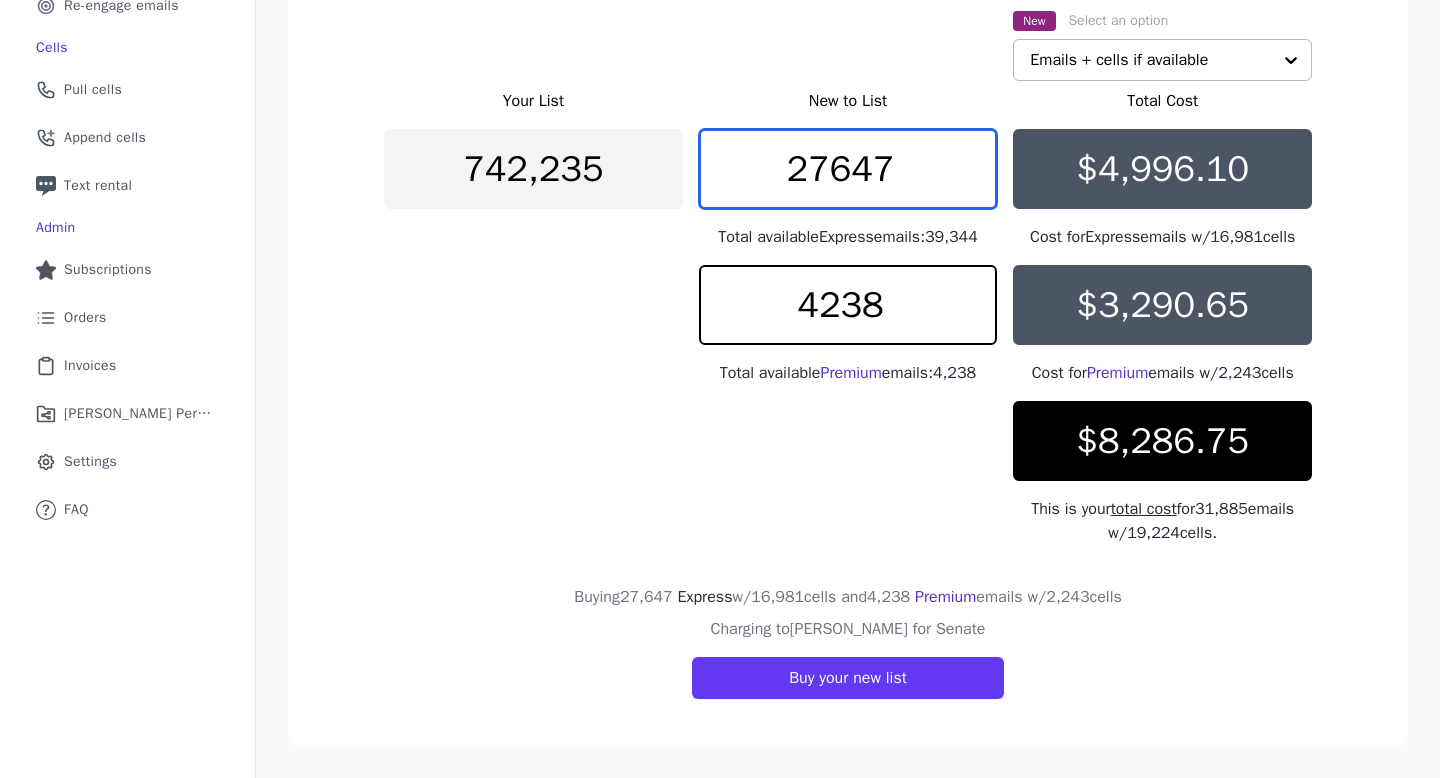 click on "27647" at bounding box center (848, 169) 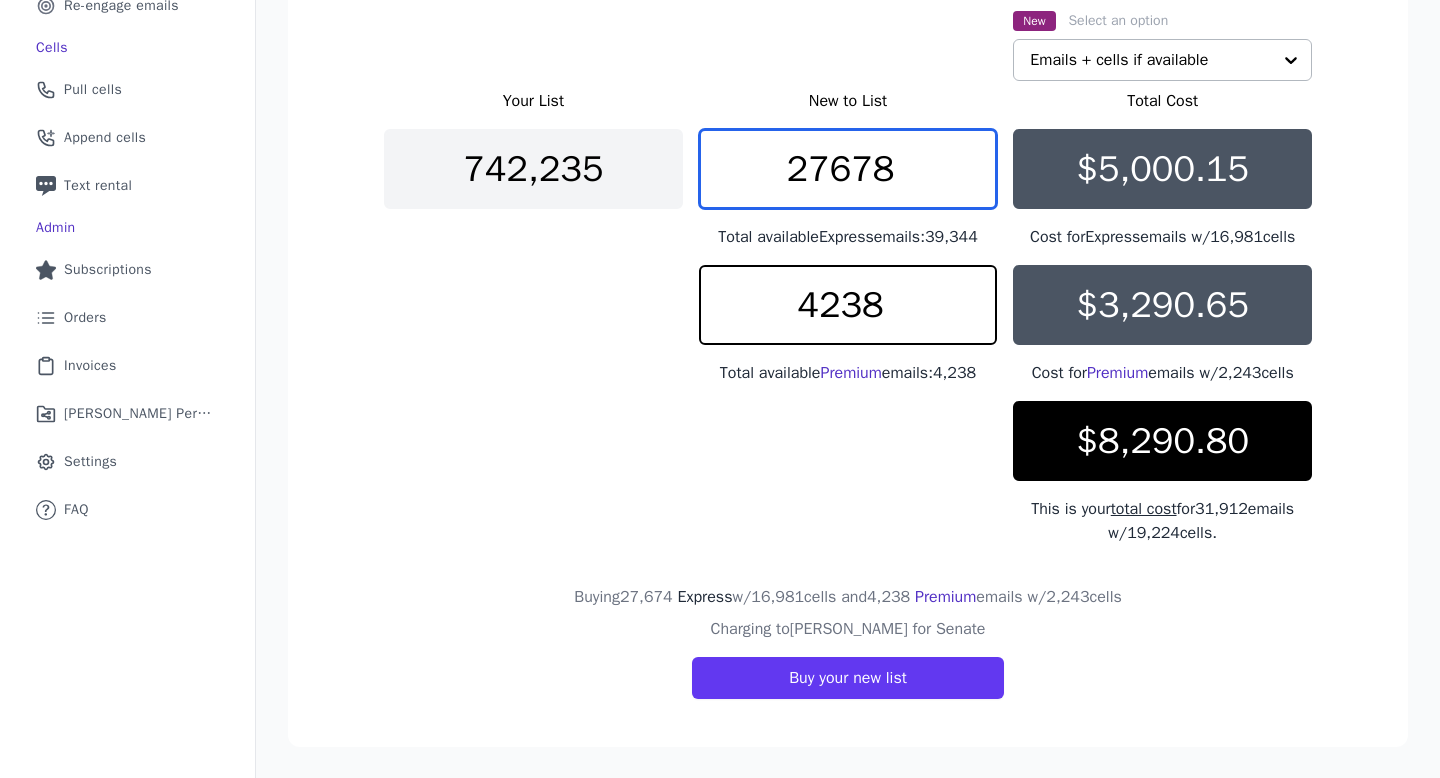 click on "27678" at bounding box center [848, 169] 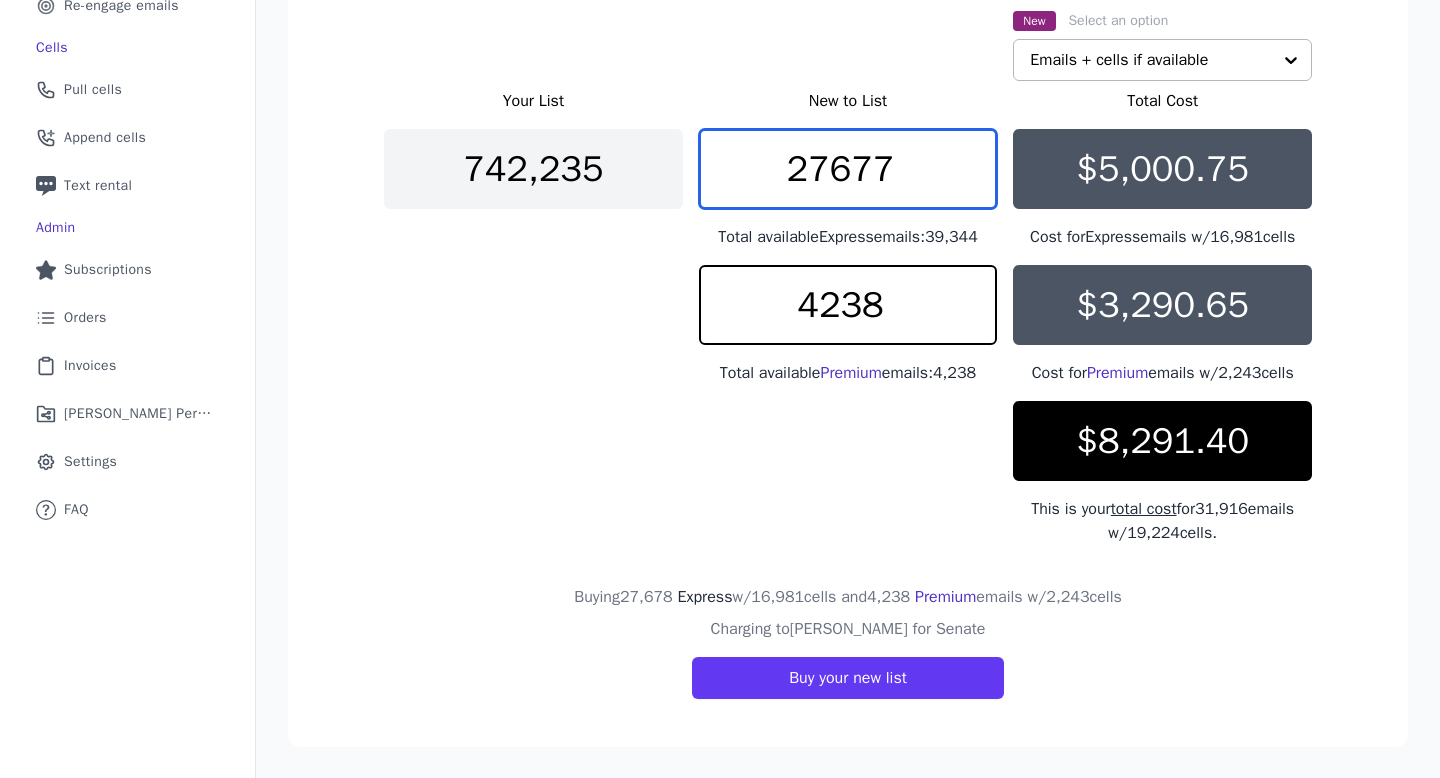 click on "27677" at bounding box center [848, 169] 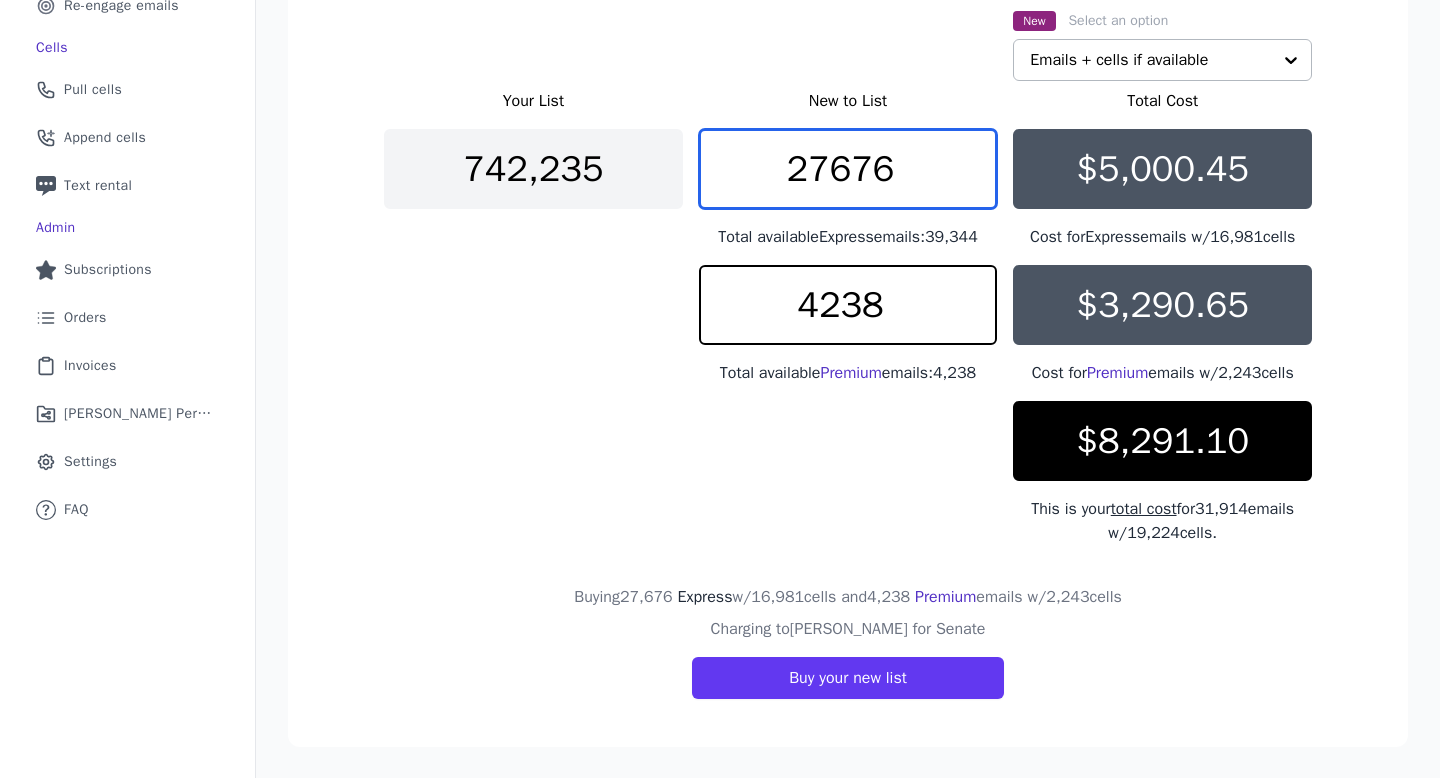 click on "27676" at bounding box center [848, 169] 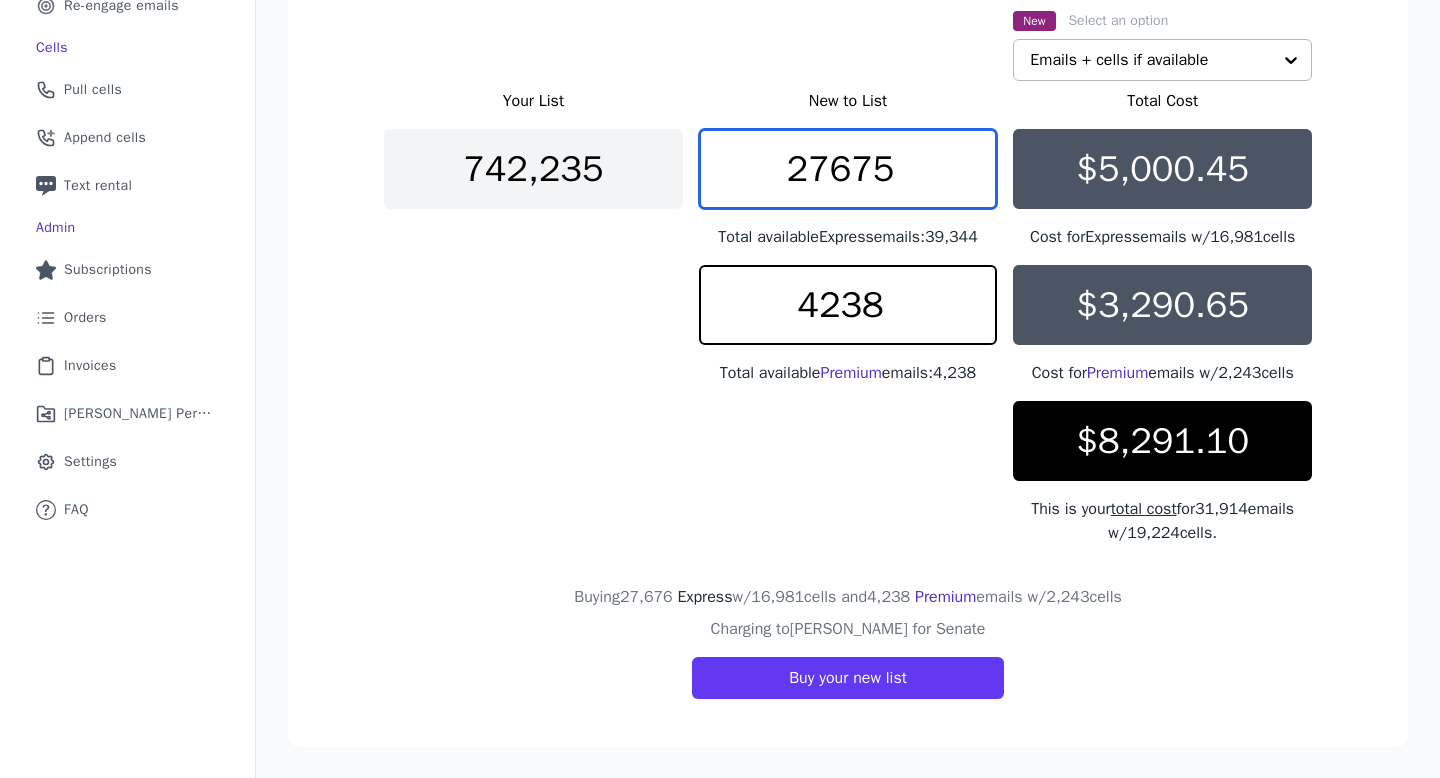 click on "27675" at bounding box center (848, 169) 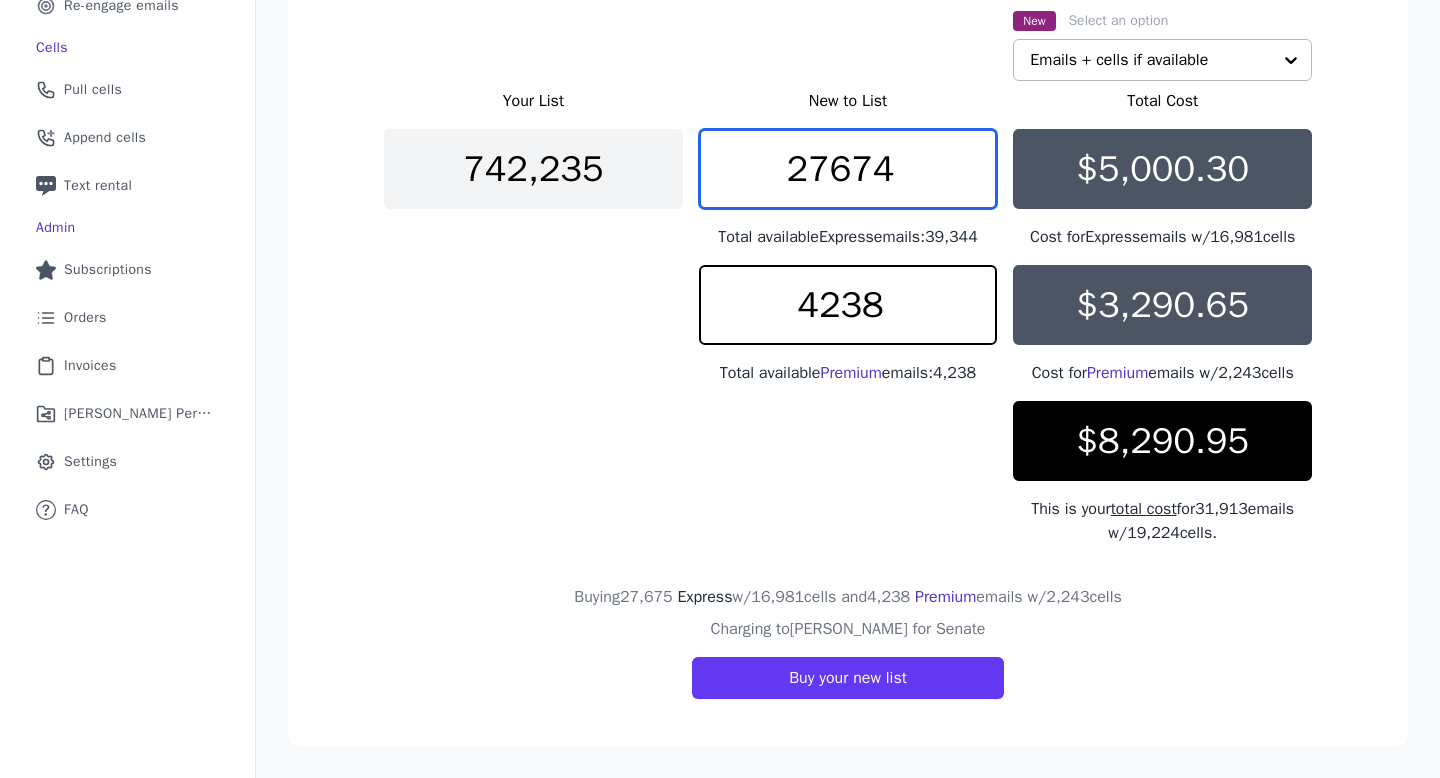 click on "27674" at bounding box center [848, 169] 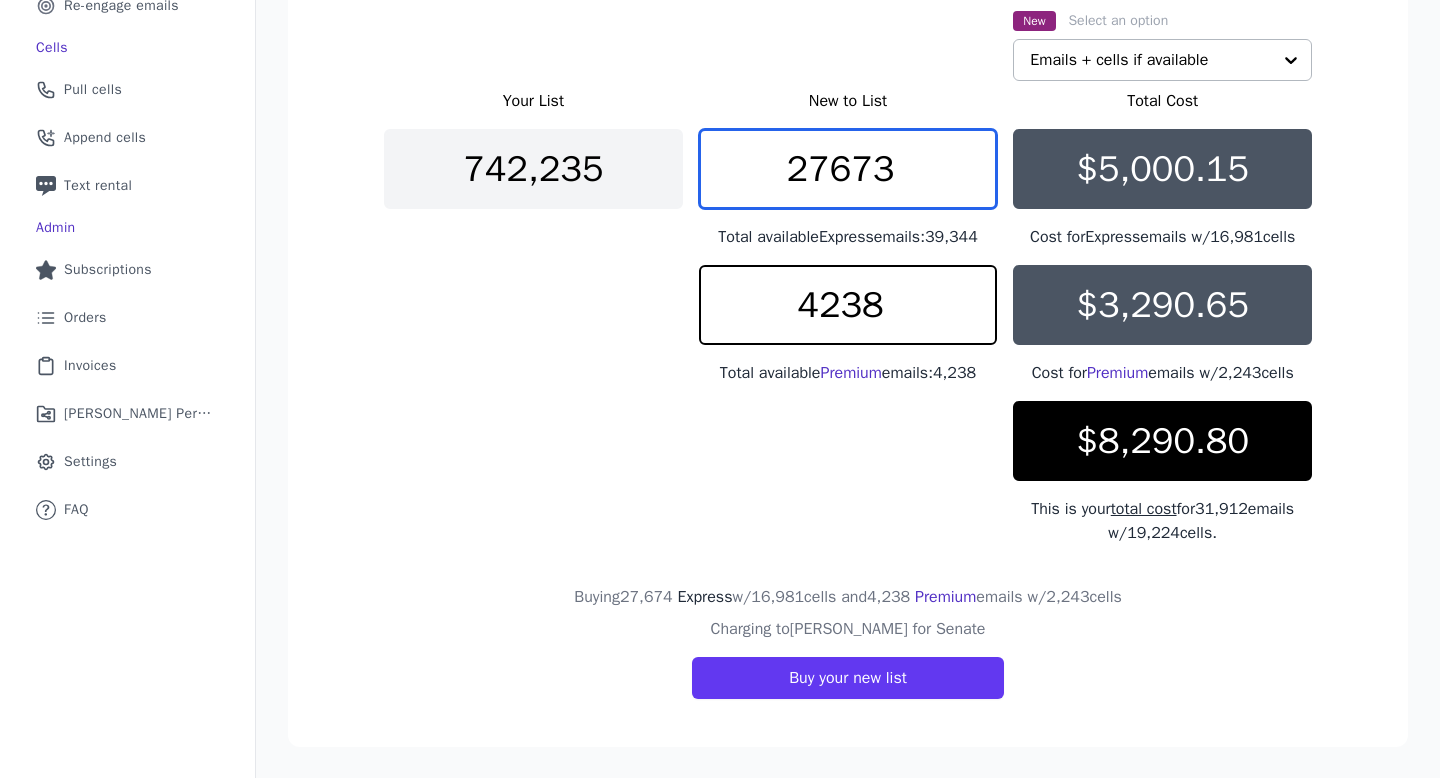 type on "27673" 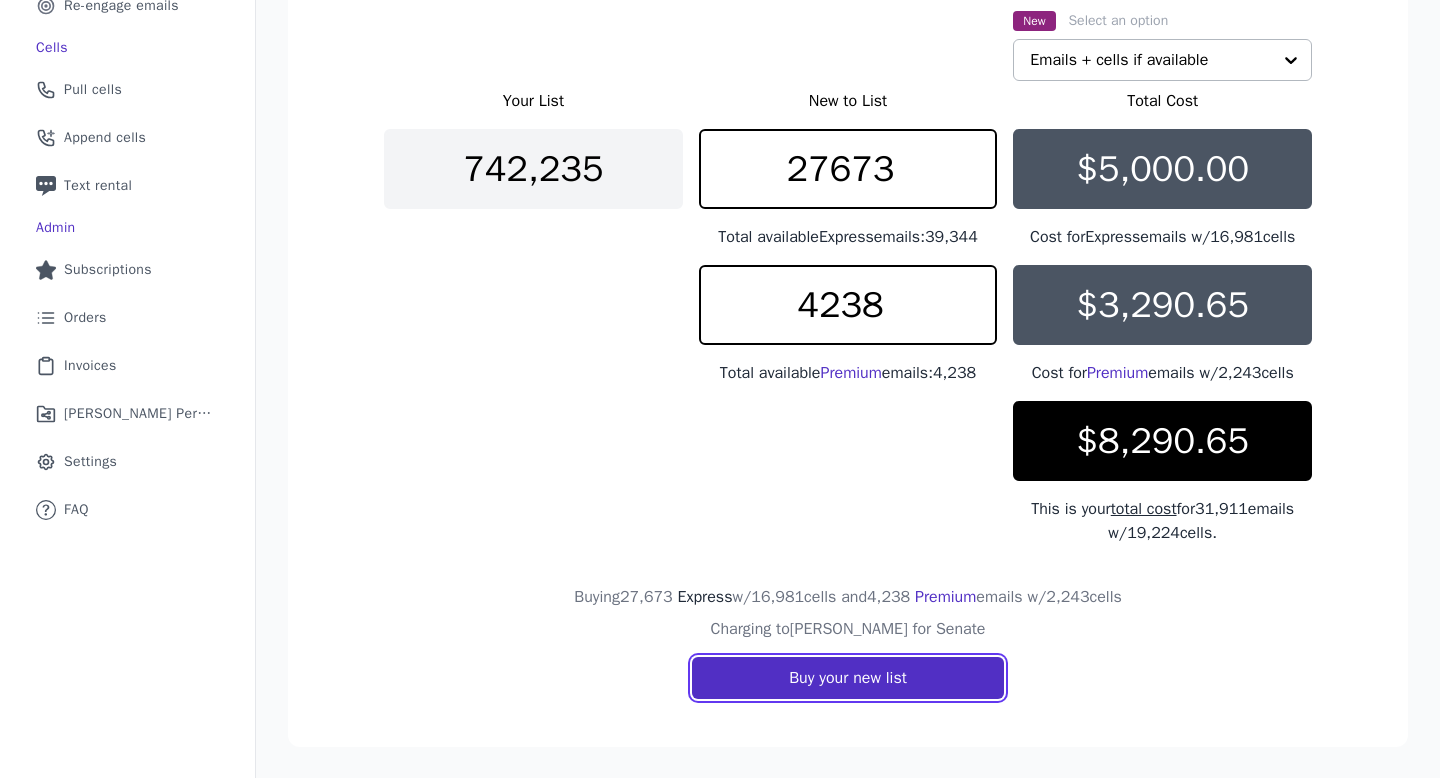 click on "Buy your new list" at bounding box center (848, 678) 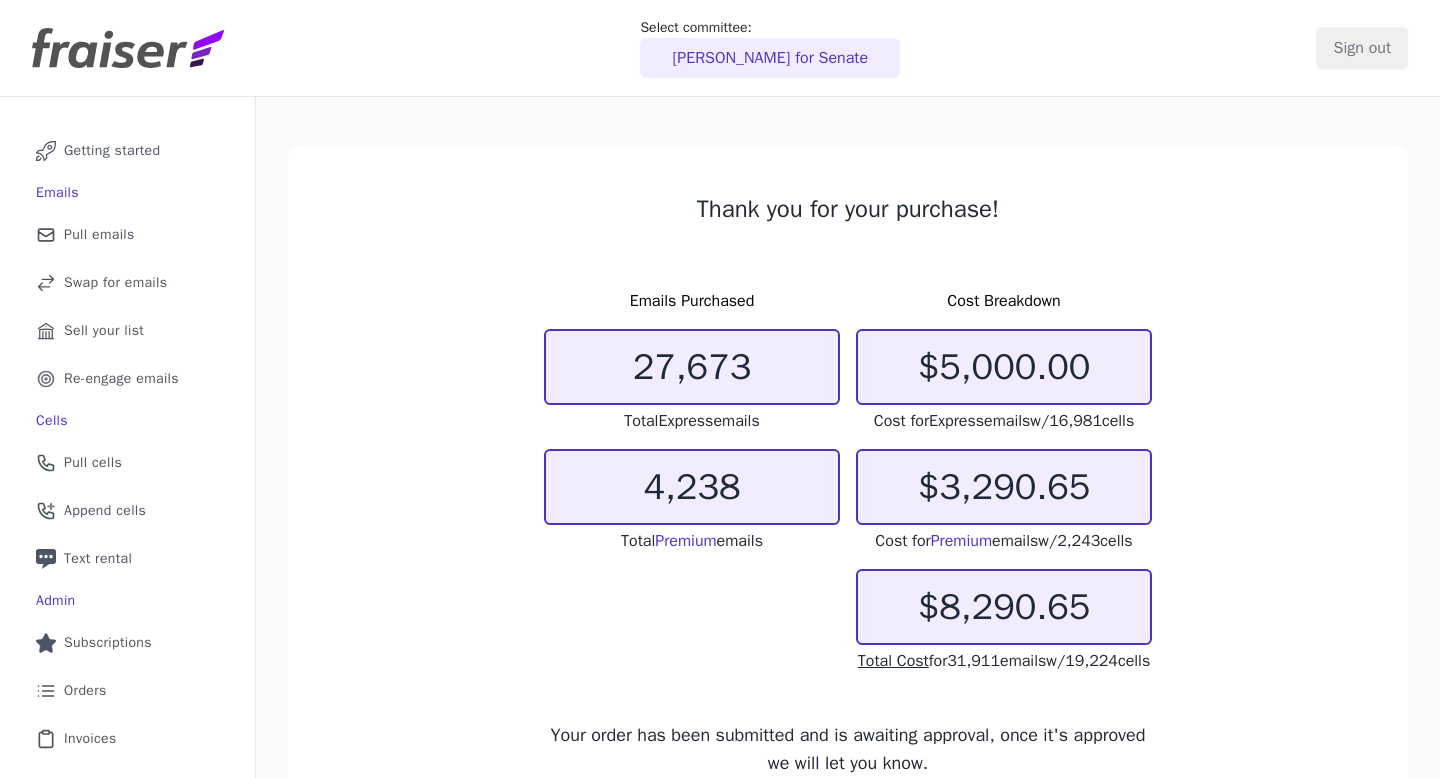 scroll, scrollTop: 0, scrollLeft: 0, axis: both 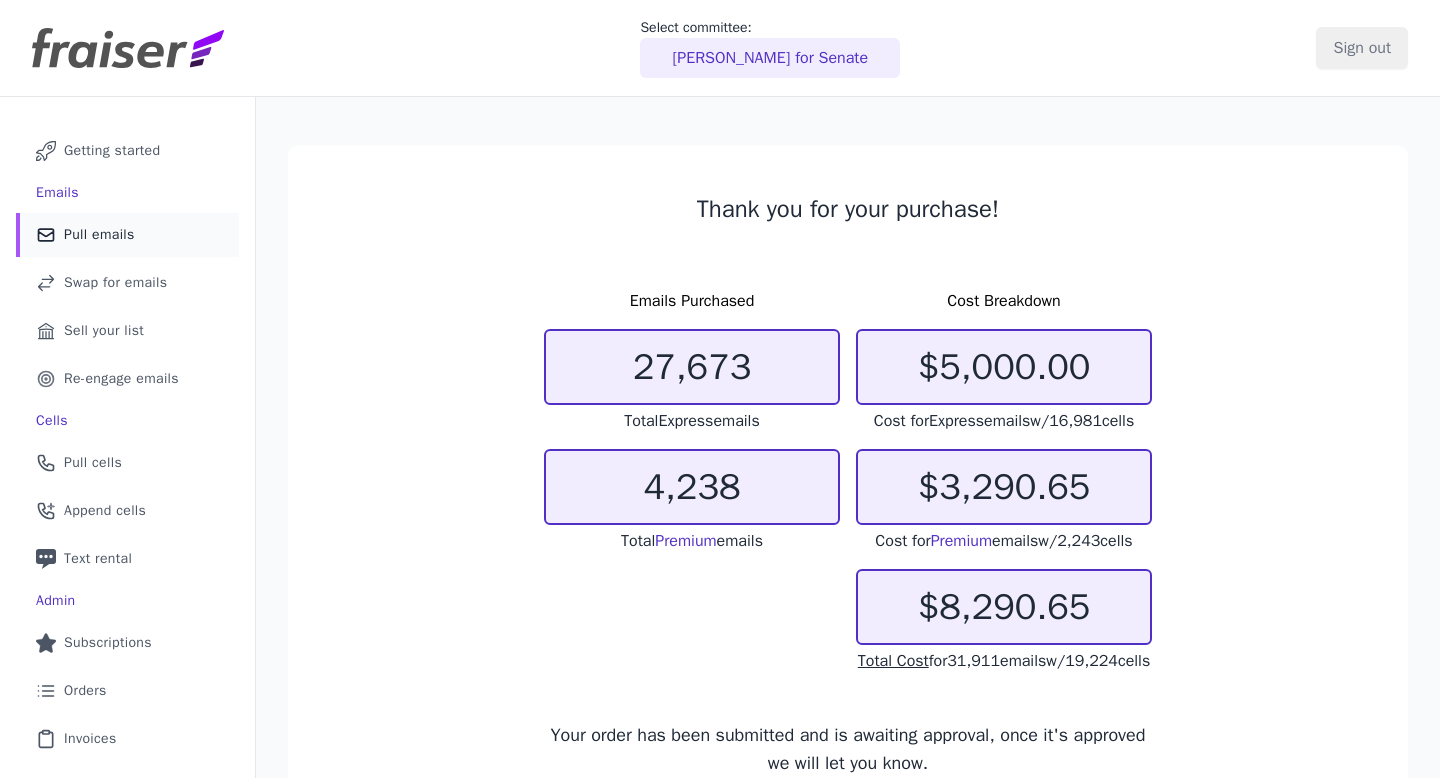 click on "Mail Icon Outline of a mail envelope
Pull emails" at bounding box center [127, 235] 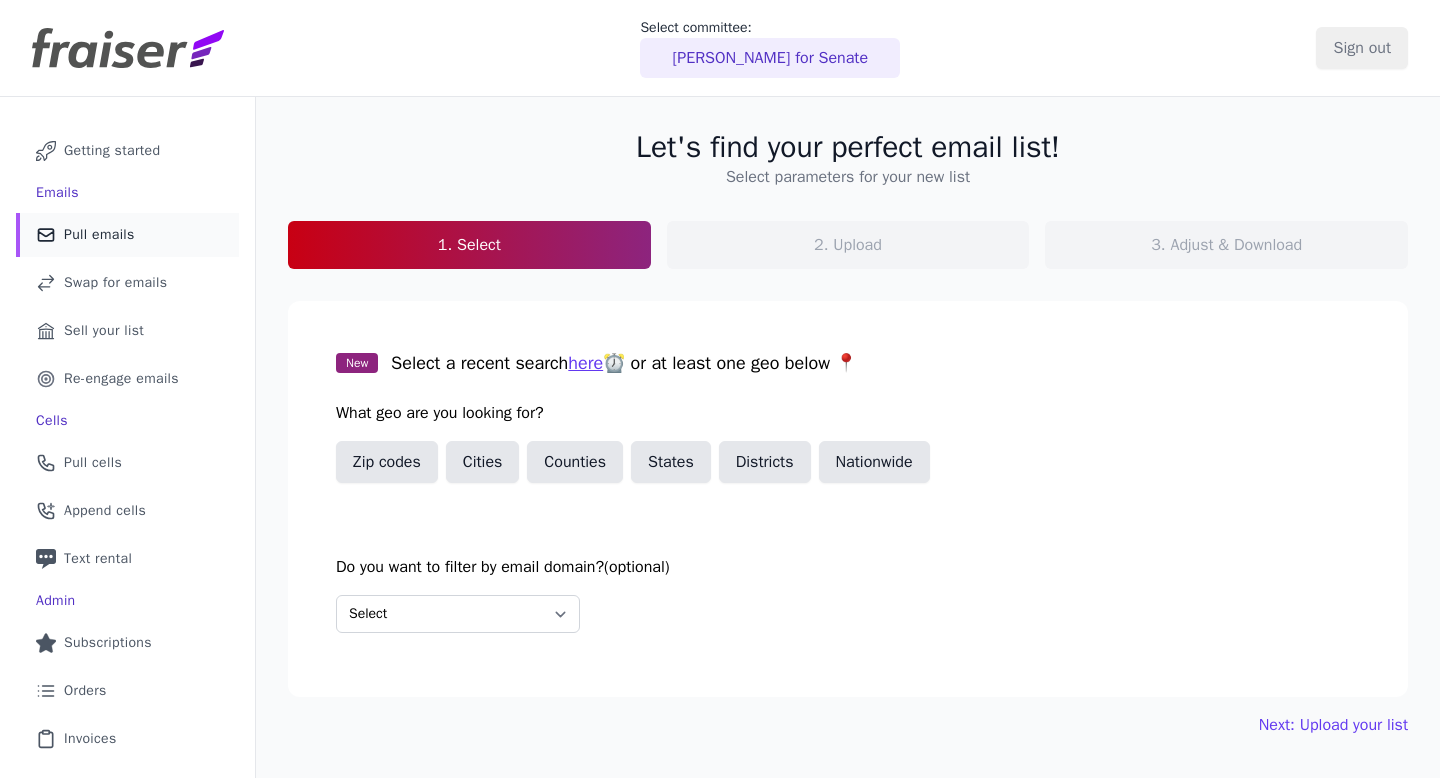 scroll, scrollTop: 0, scrollLeft: 0, axis: both 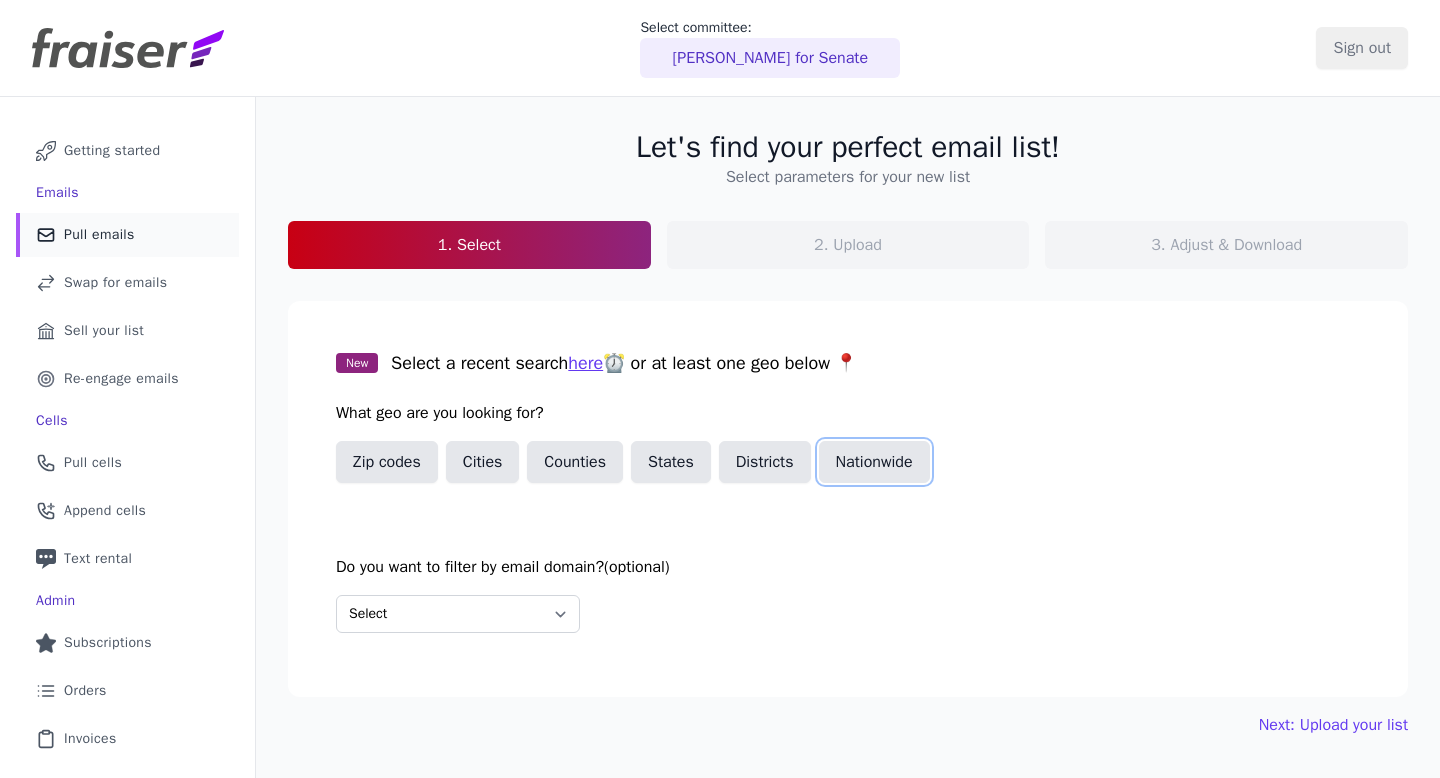 click on "Nationwide" at bounding box center [874, 462] 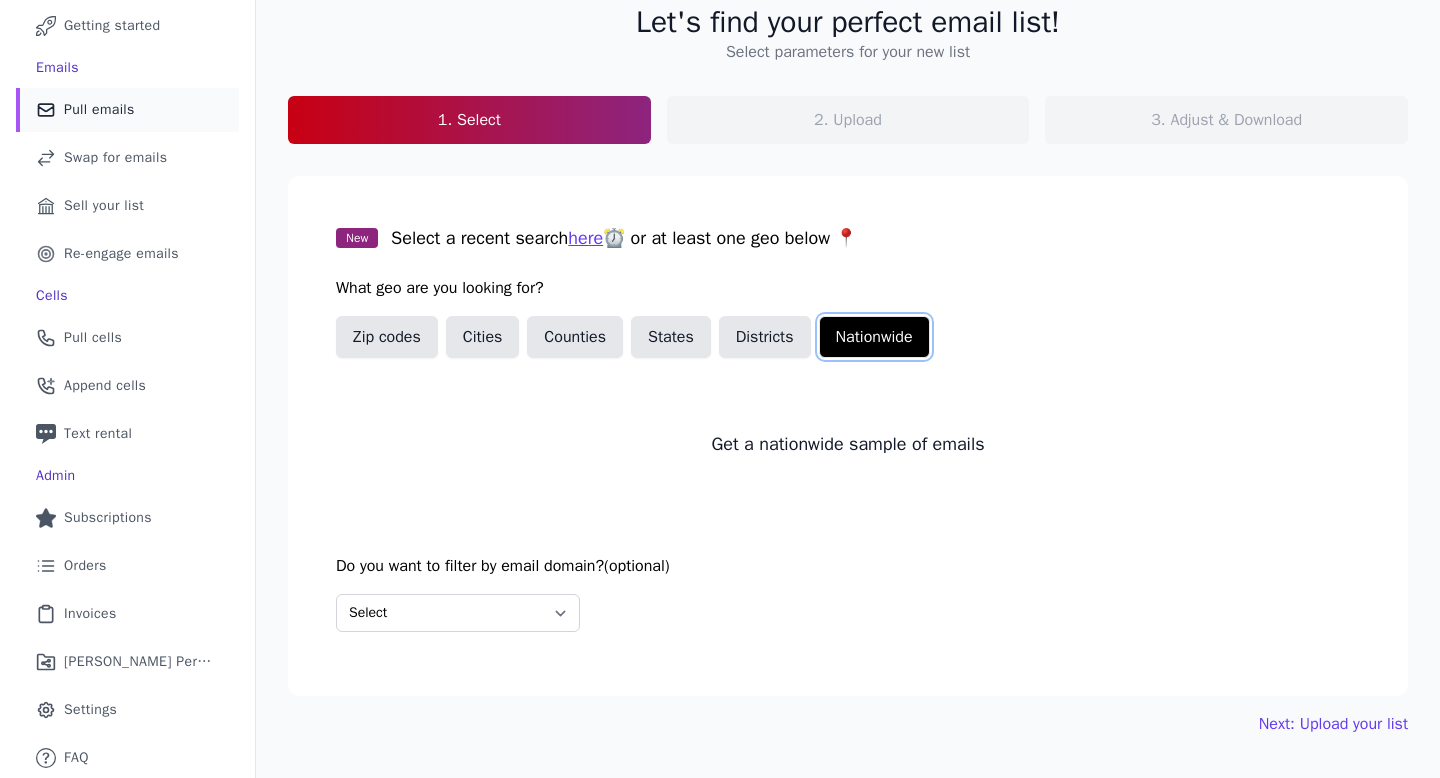 scroll, scrollTop: 127, scrollLeft: 0, axis: vertical 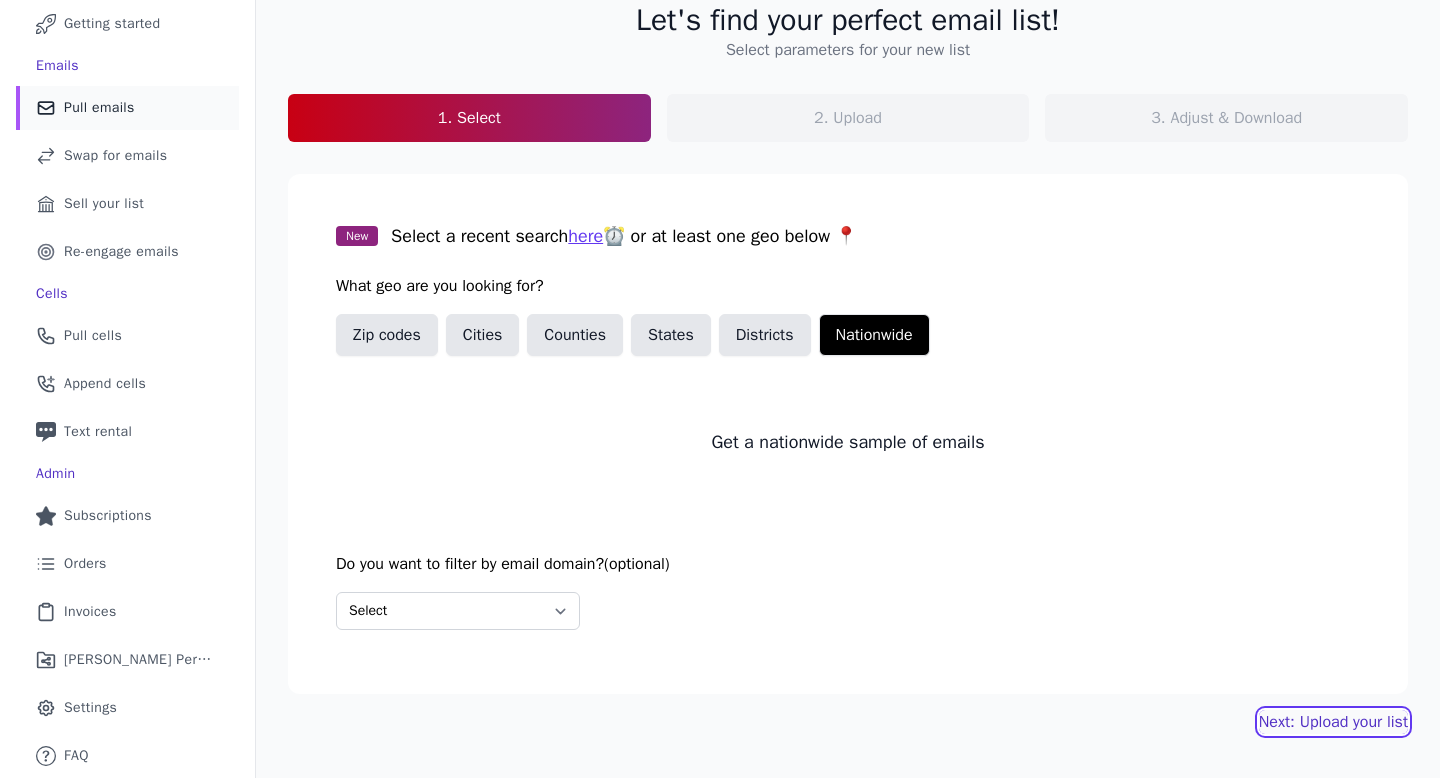 click on "Next: Upload your list" at bounding box center [1333, 722] 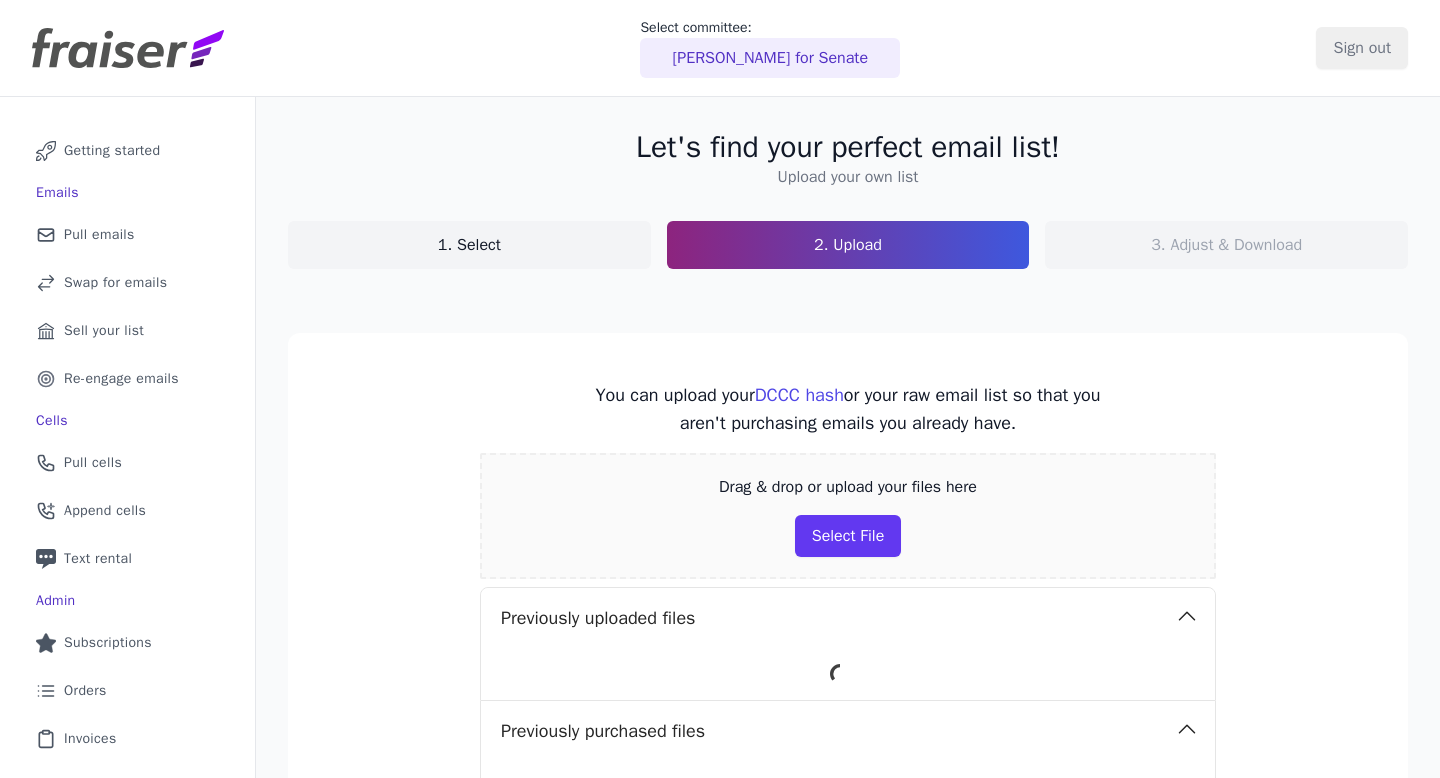 scroll, scrollTop: 0, scrollLeft: 0, axis: both 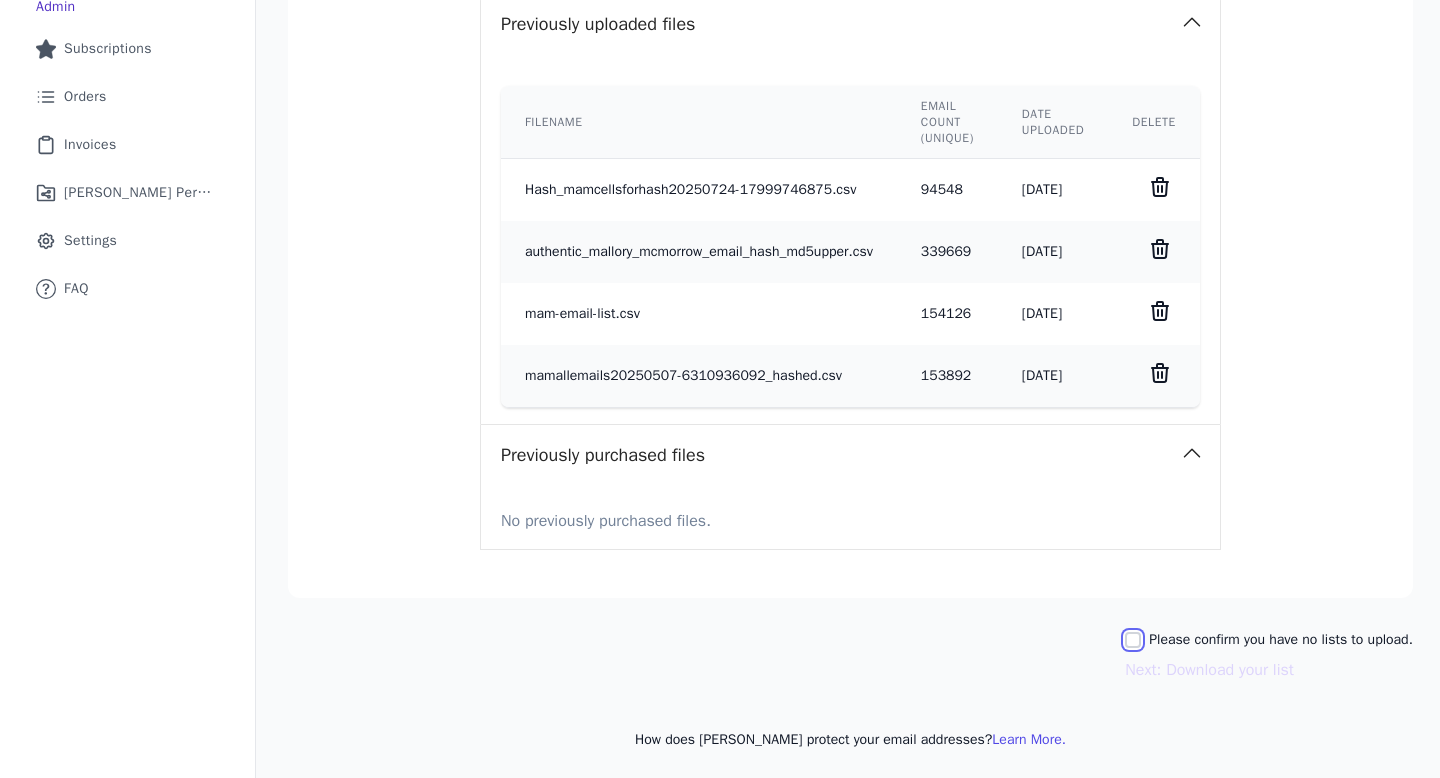click on "Please confirm you have no lists to upload." at bounding box center (1133, 640) 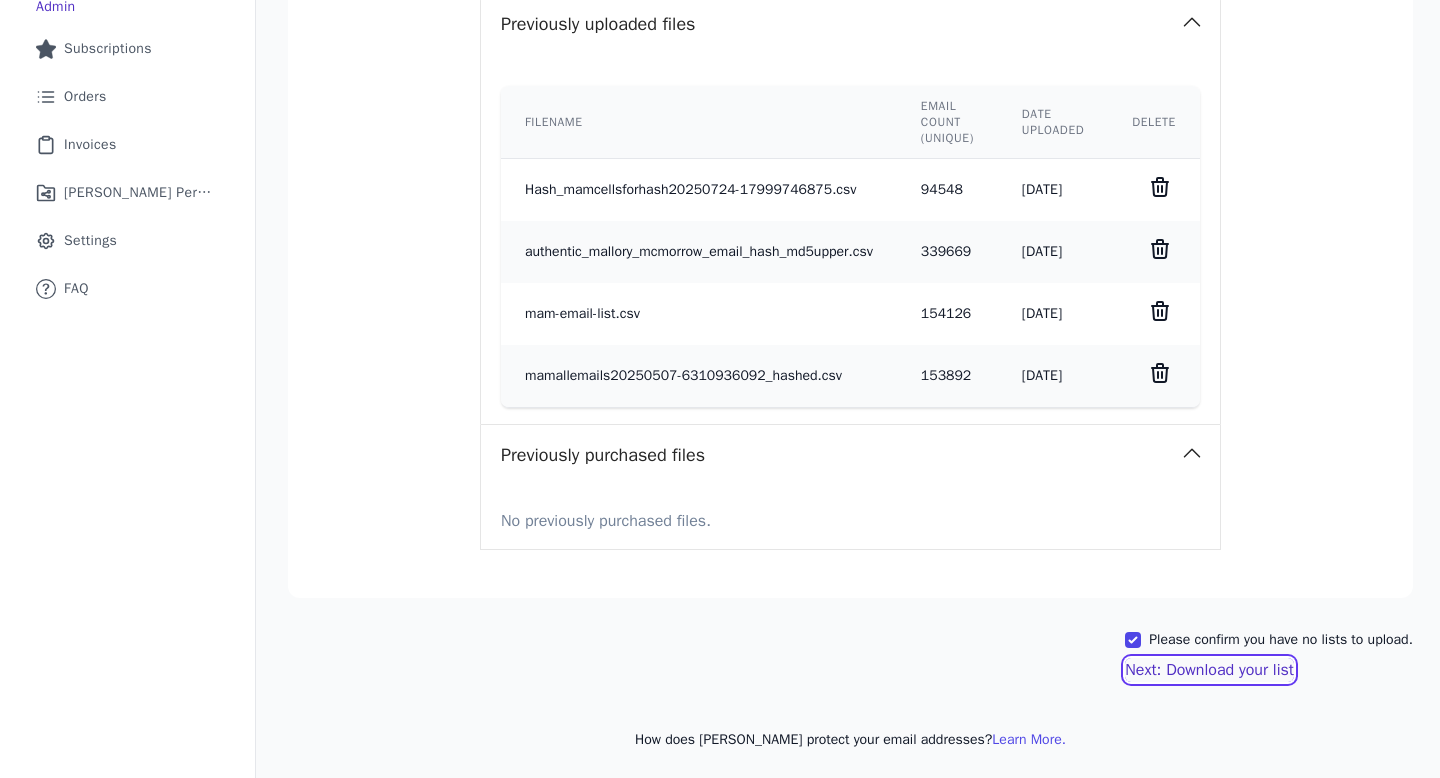 click on "Next: Download your list" at bounding box center (1209, 670) 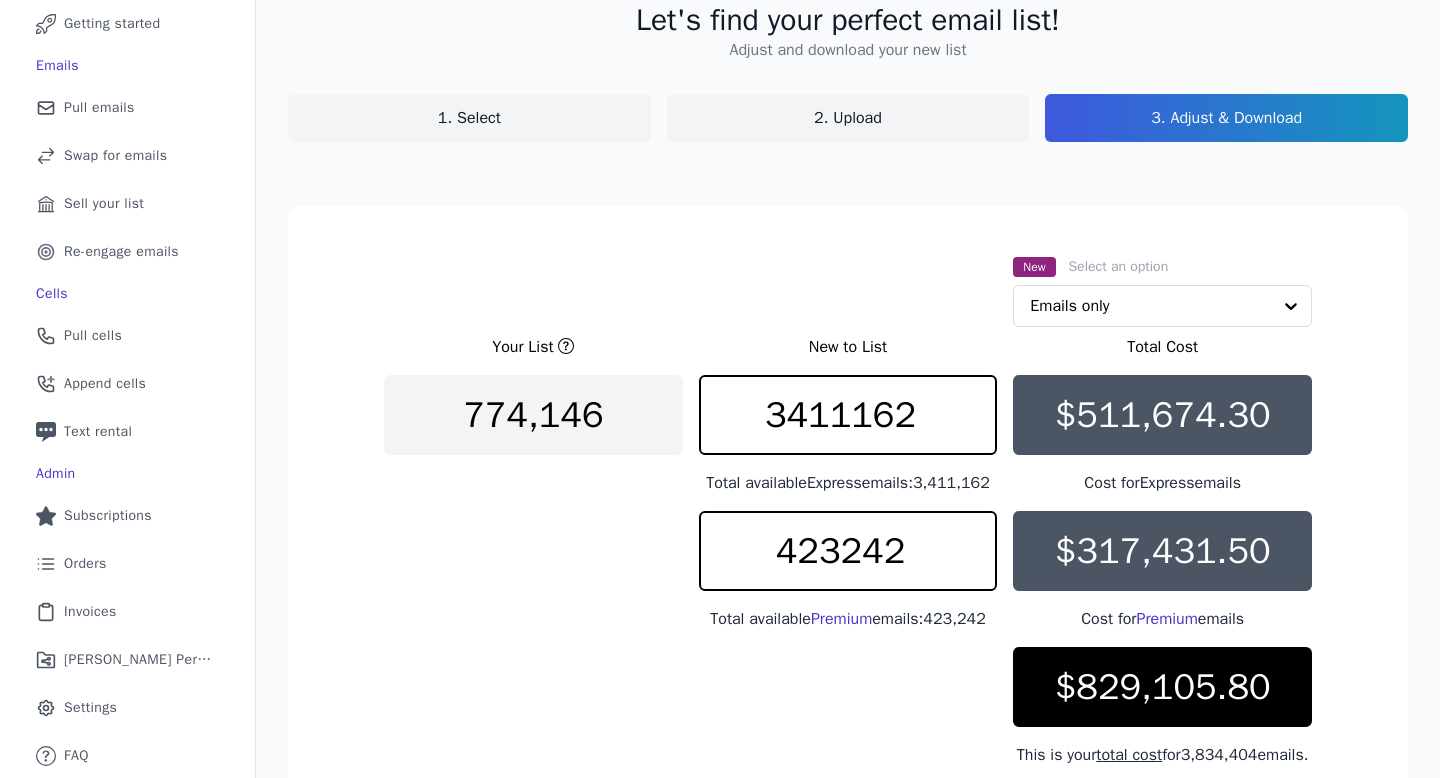 scroll, scrollTop: 421, scrollLeft: 0, axis: vertical 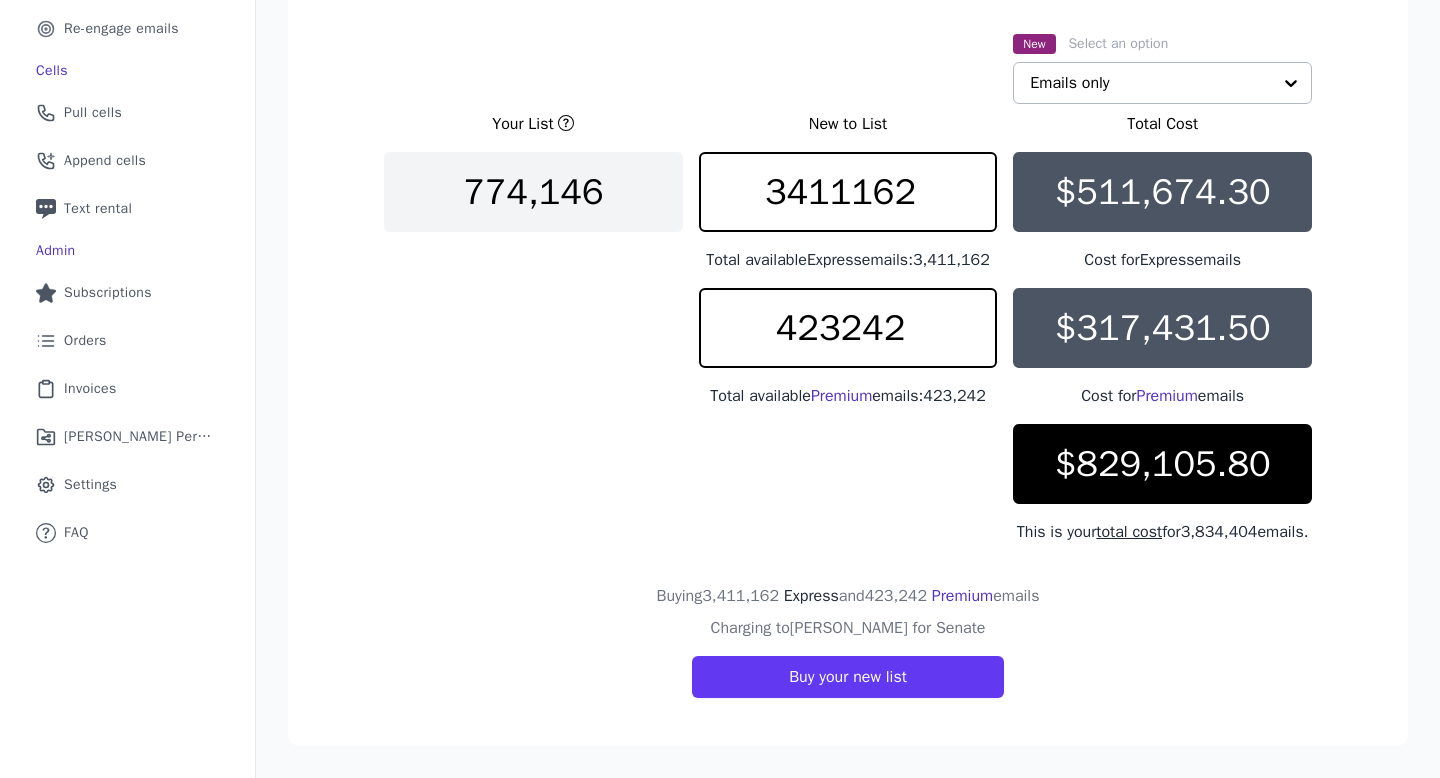 click 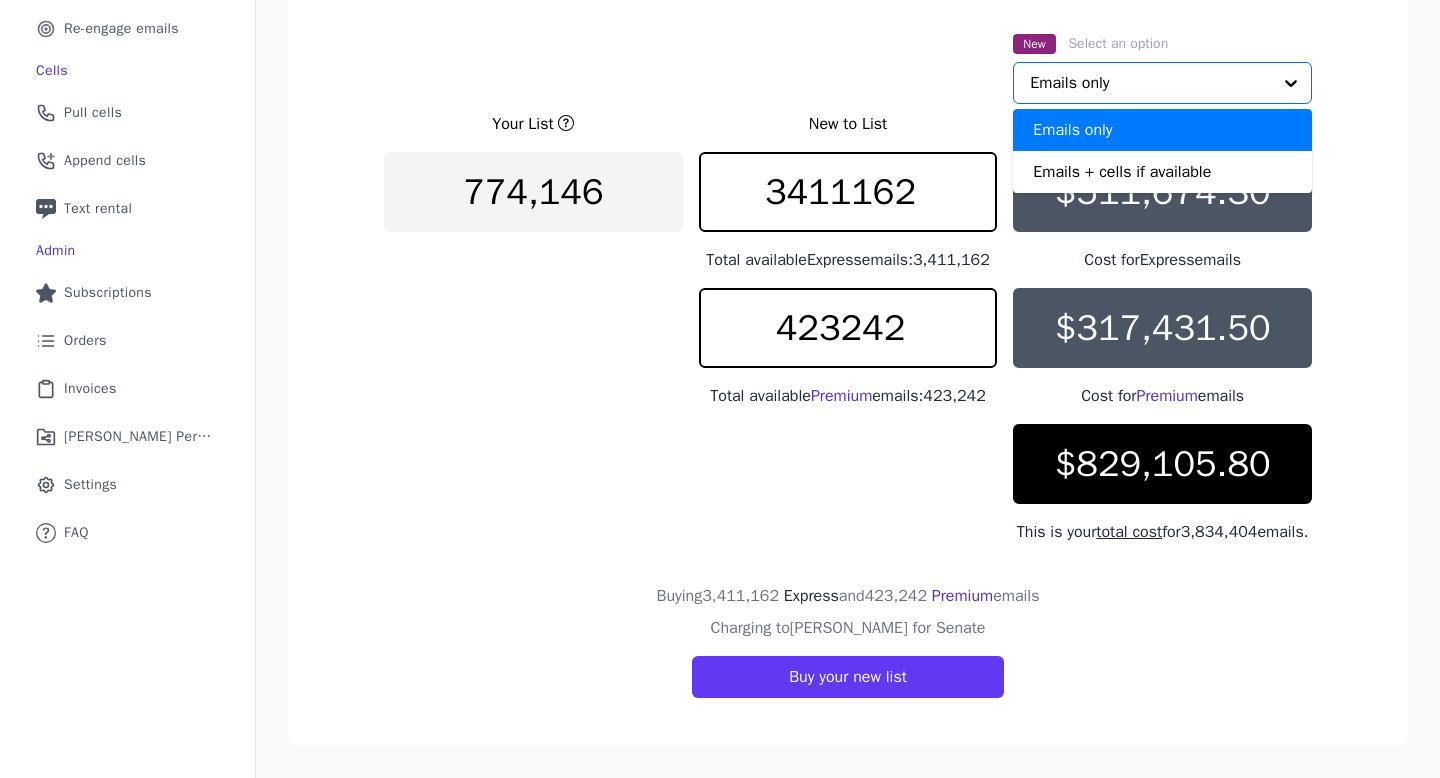 scroll, scrollTop: 412, scrollLeft: 0, axis: vertical 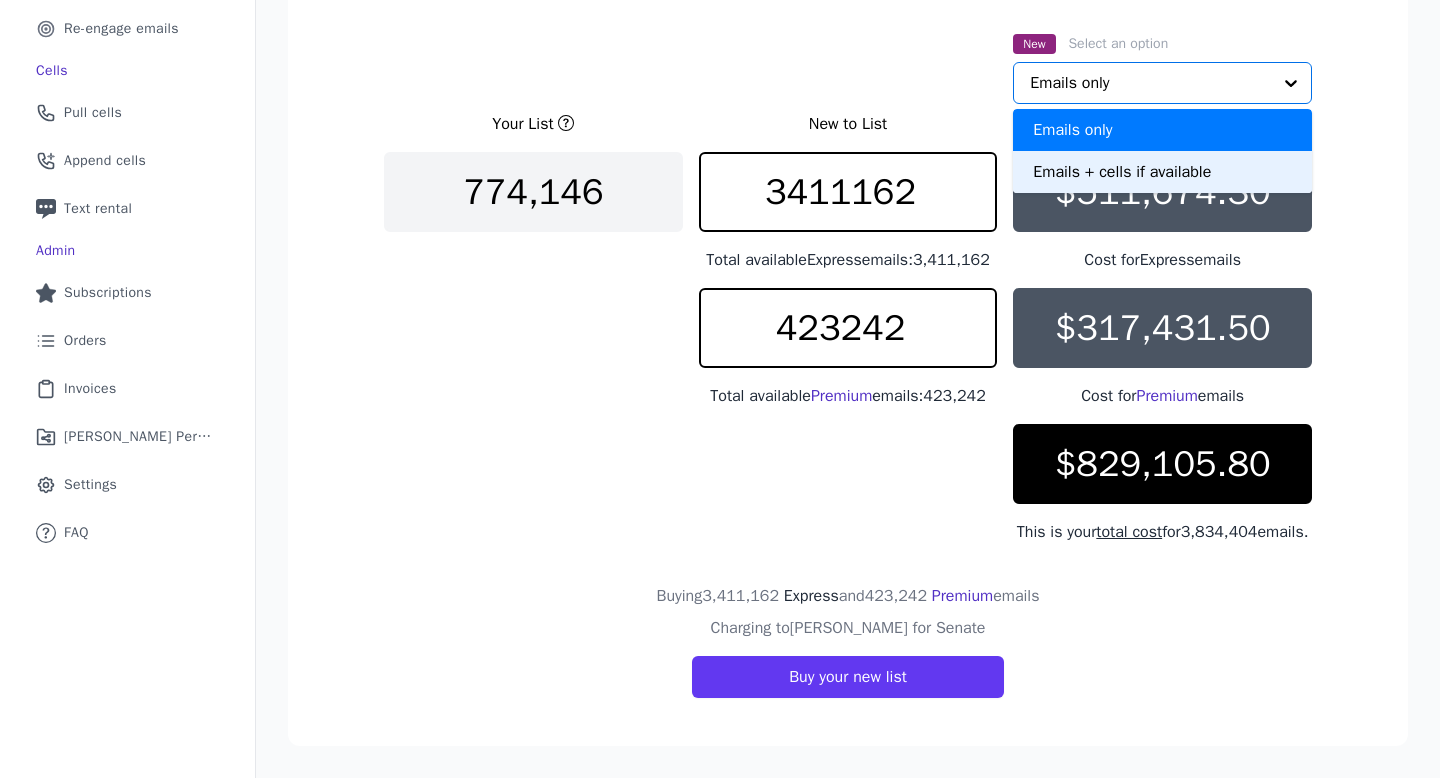 click on "Emails + cells if available" at bounding box center [1162, 172] 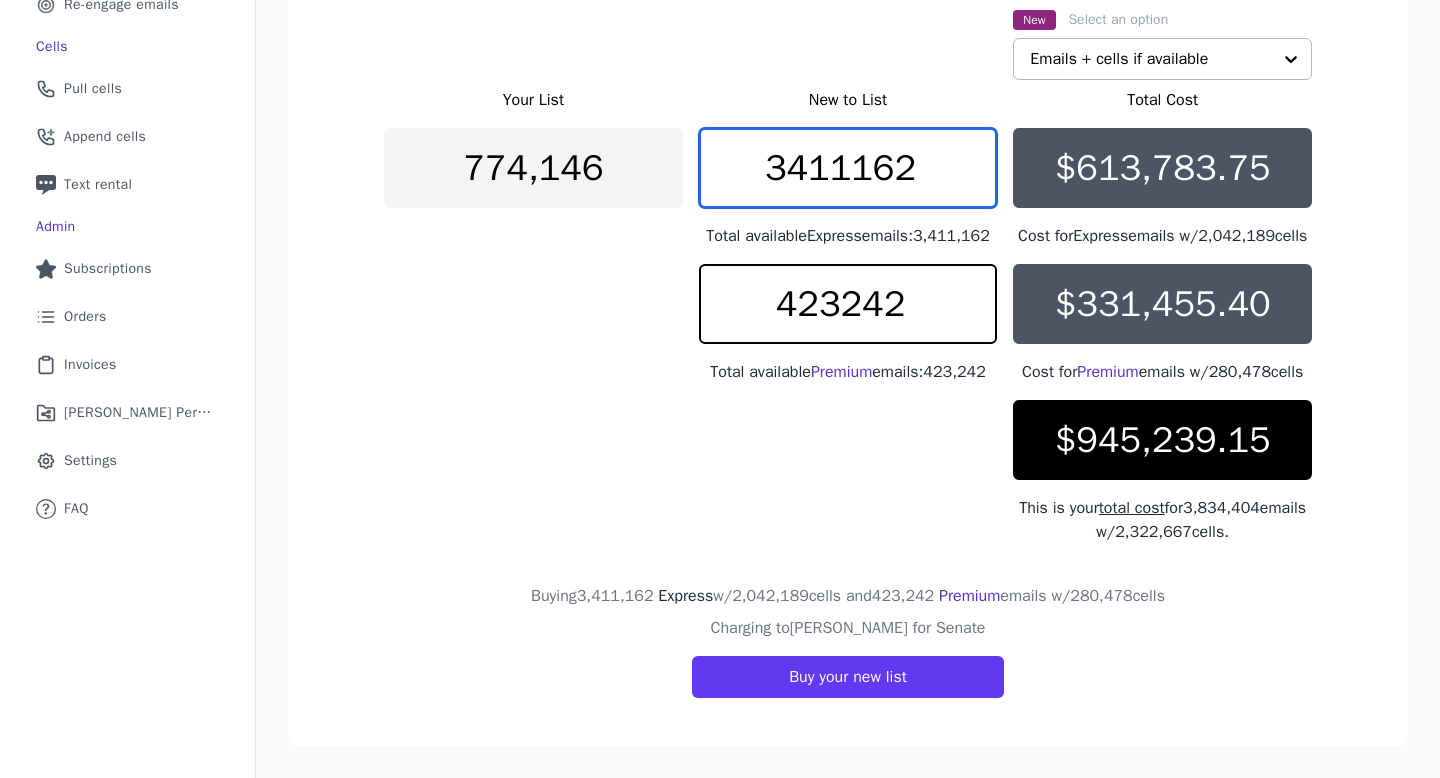 drag, startPoint x: 913, startPoint y: 150, endPoint x: 740, endPoint y: 151, distance: 173.00288 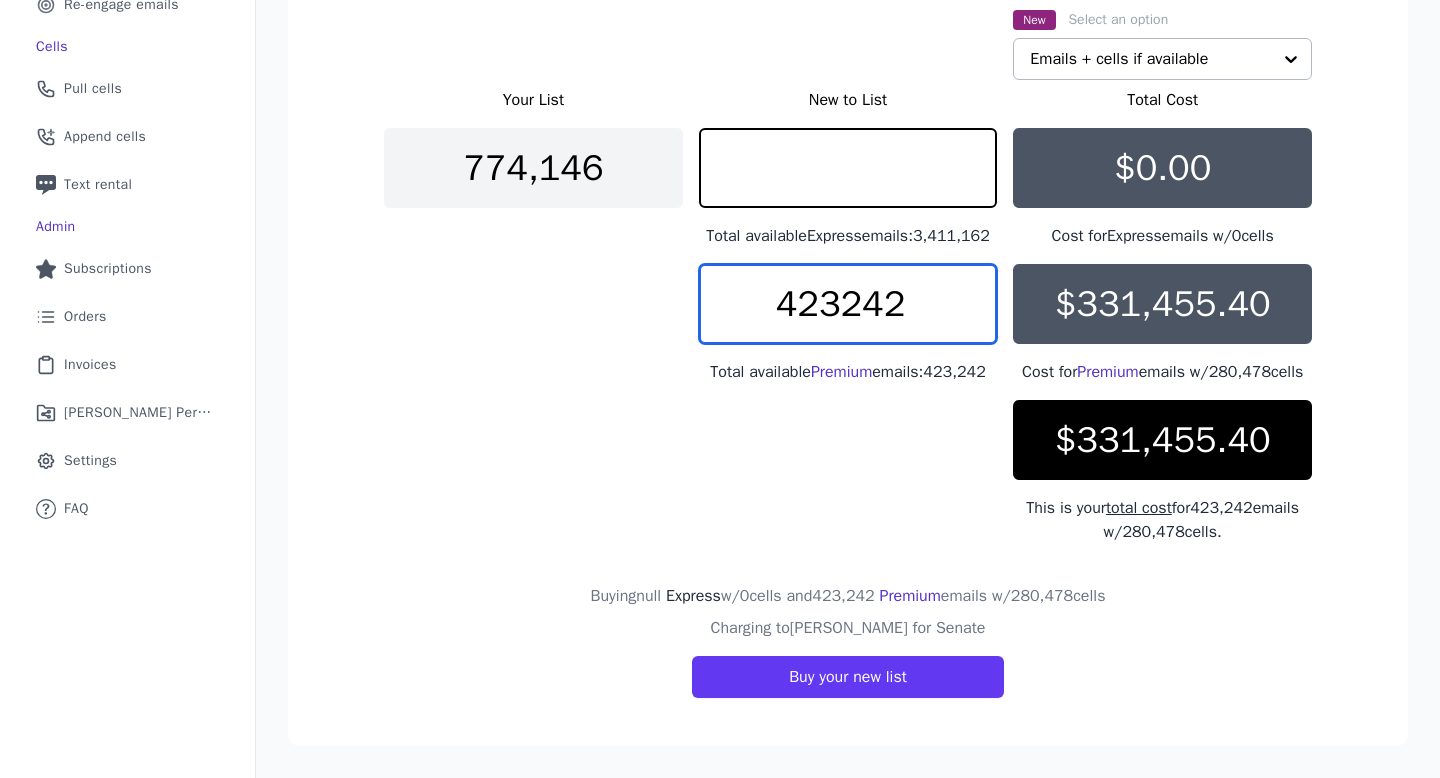 type on "0" 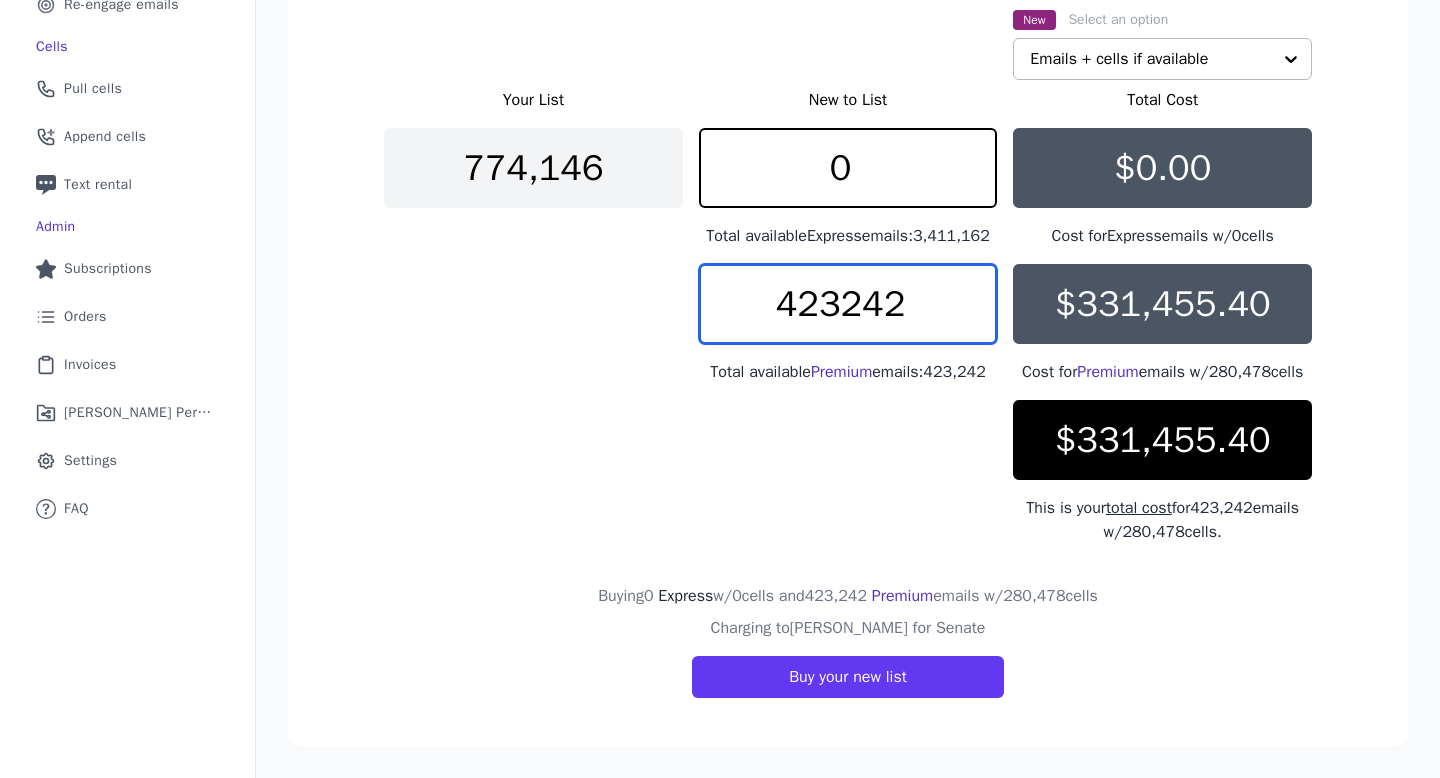 drag, startPoint x: 824, startPoint y: 278, endPoint x: 779, endPoint y: 275, distance: 45.099888 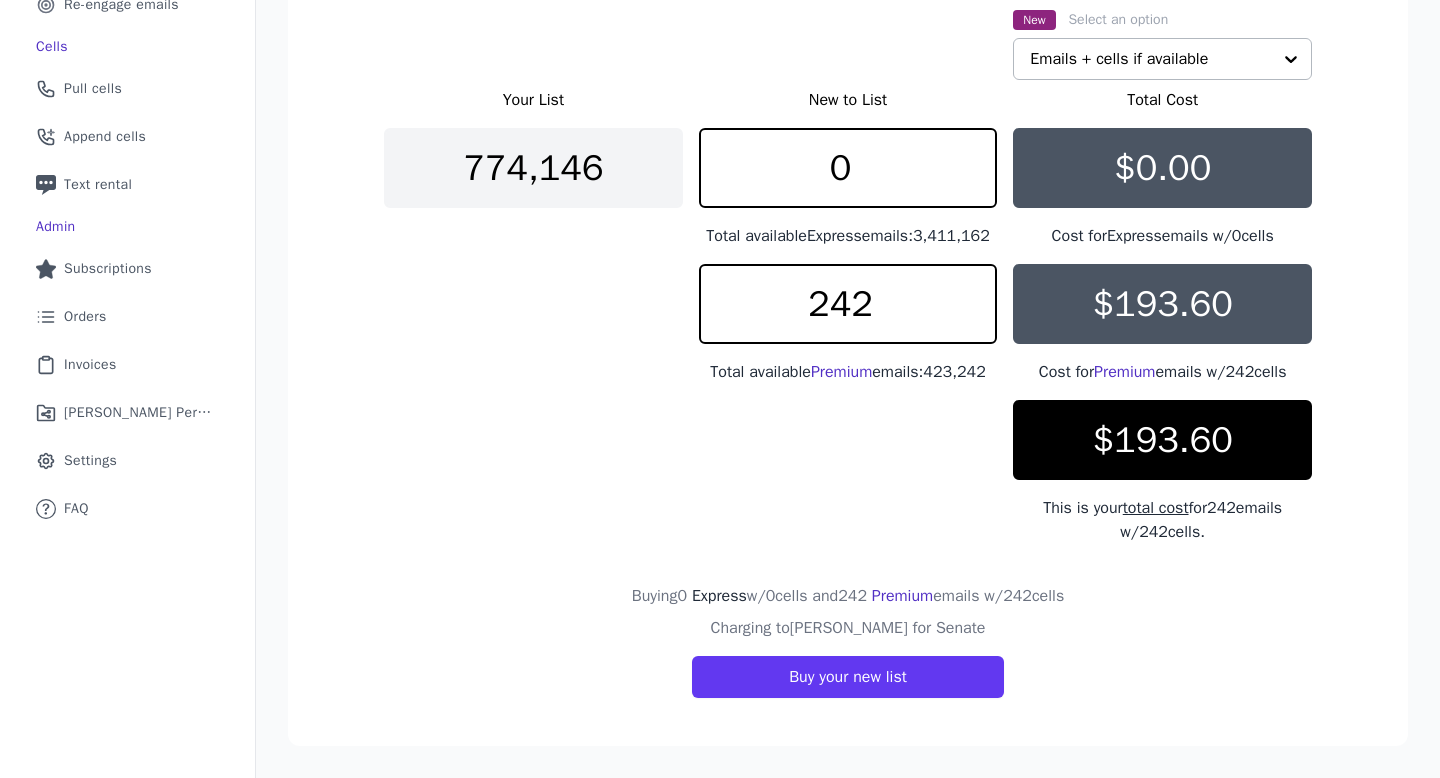 click 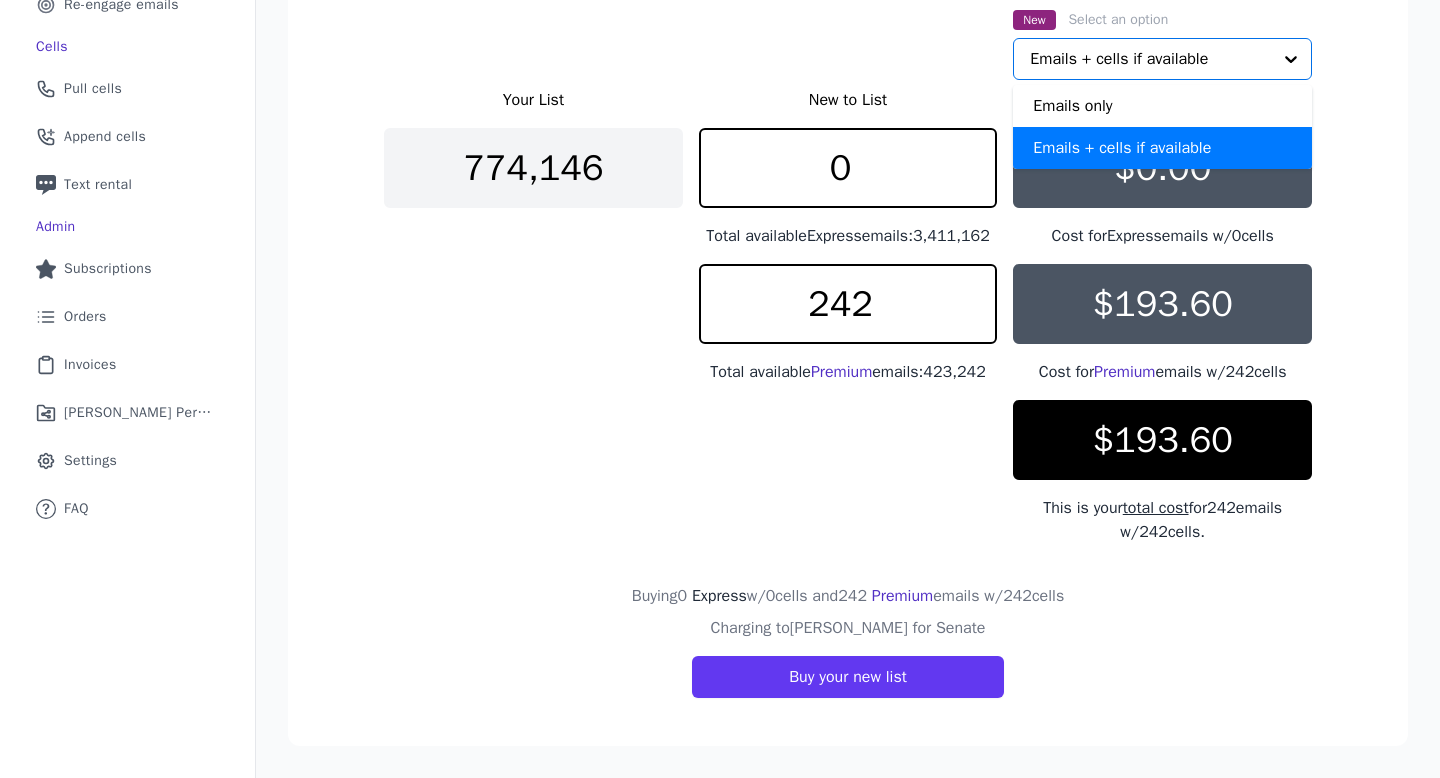 click 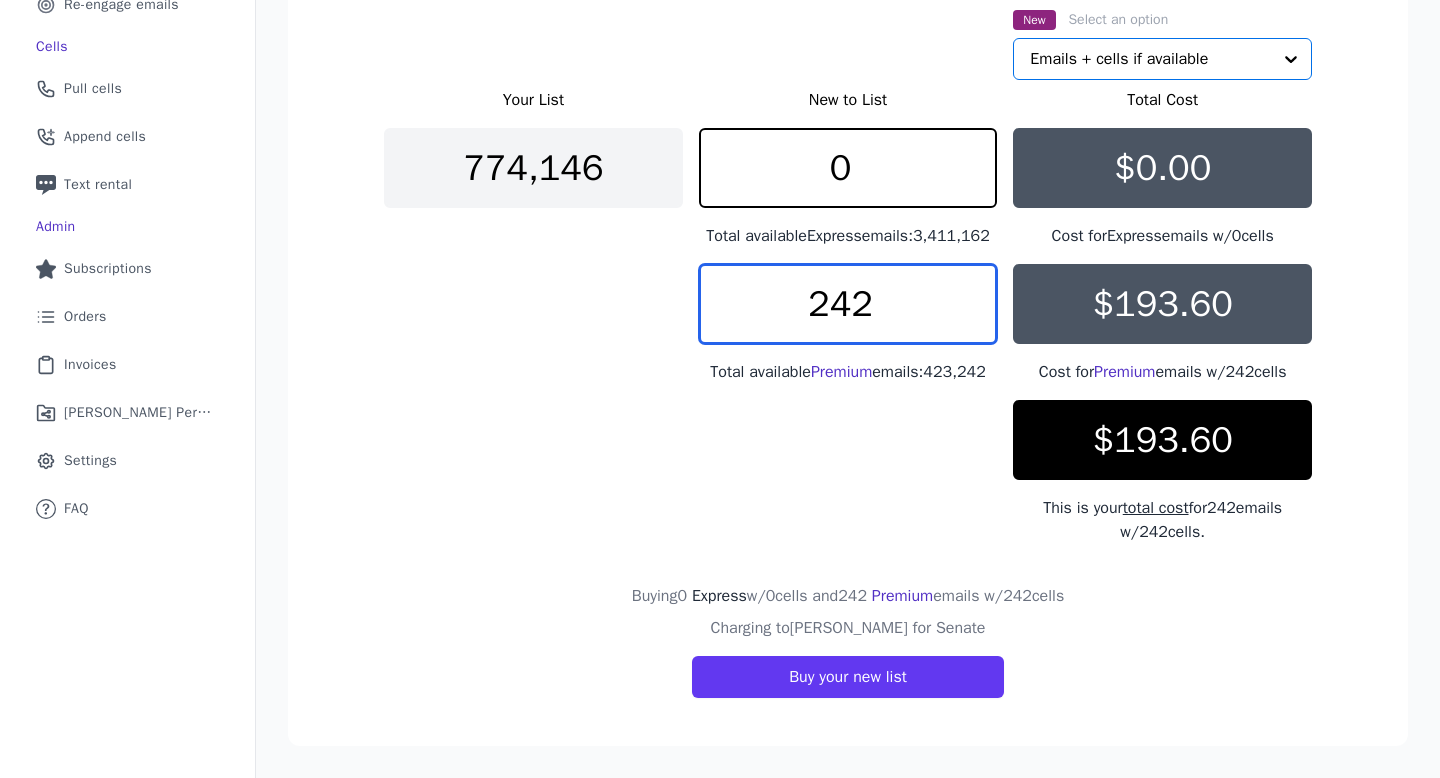click on "242" at bounding box center [848, 304] 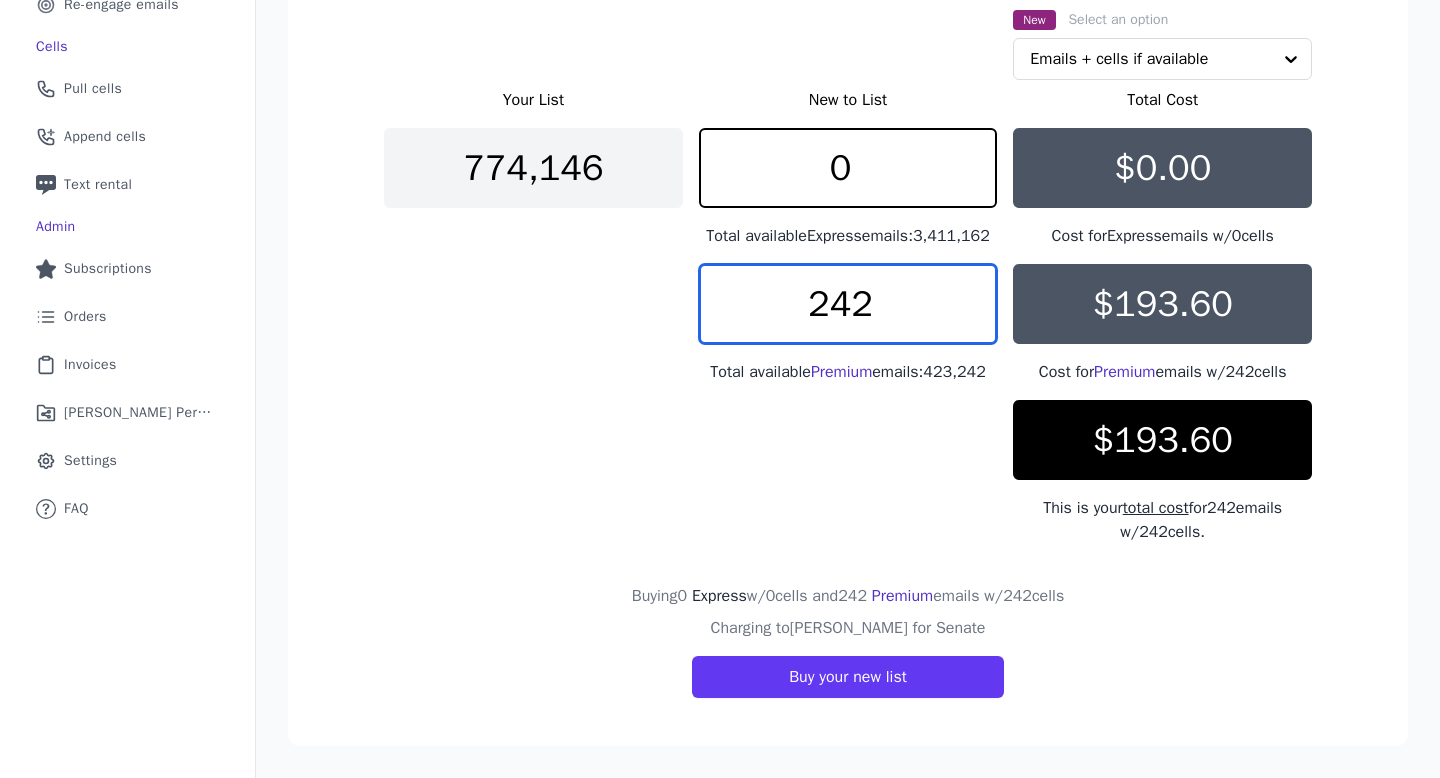 click on "242" at bounding box center [848, 304] 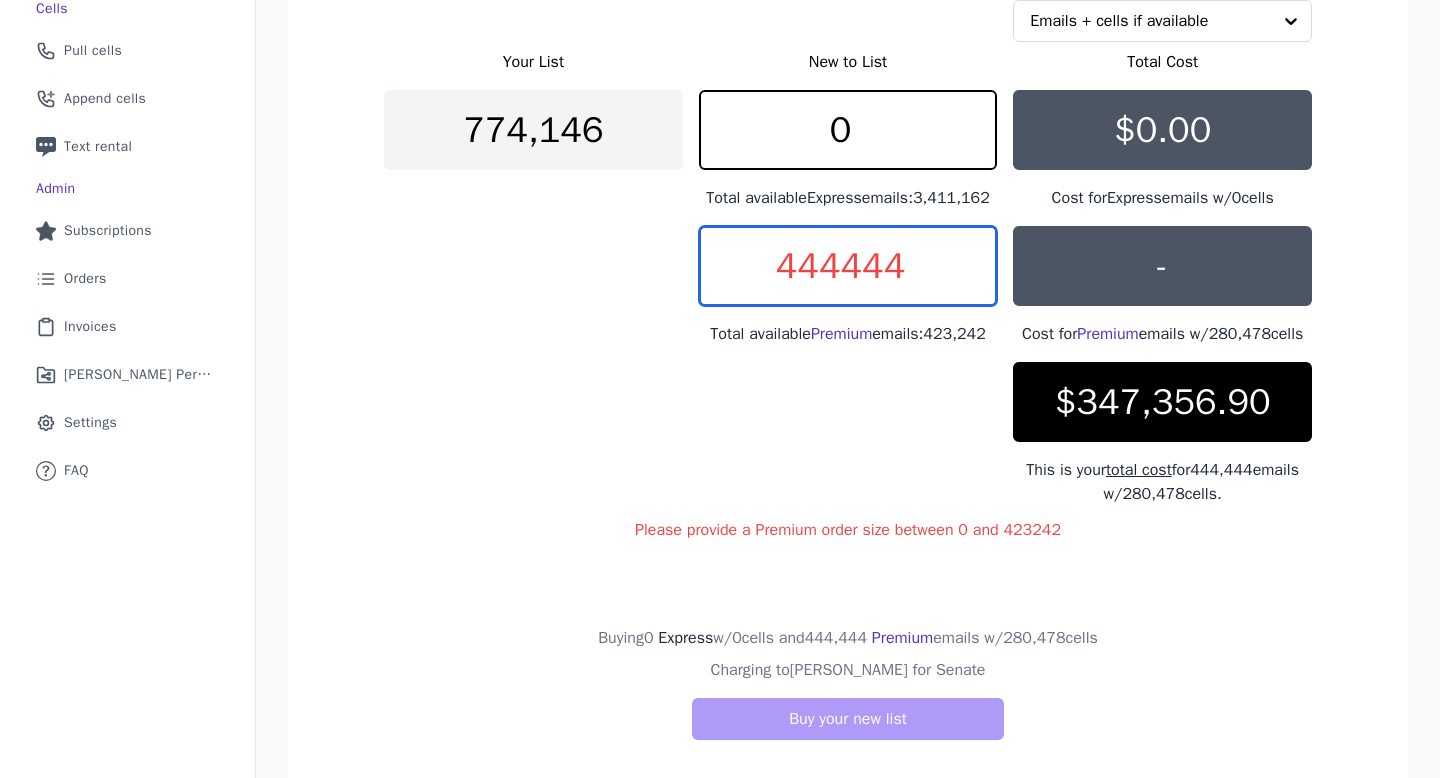 type on "444444" 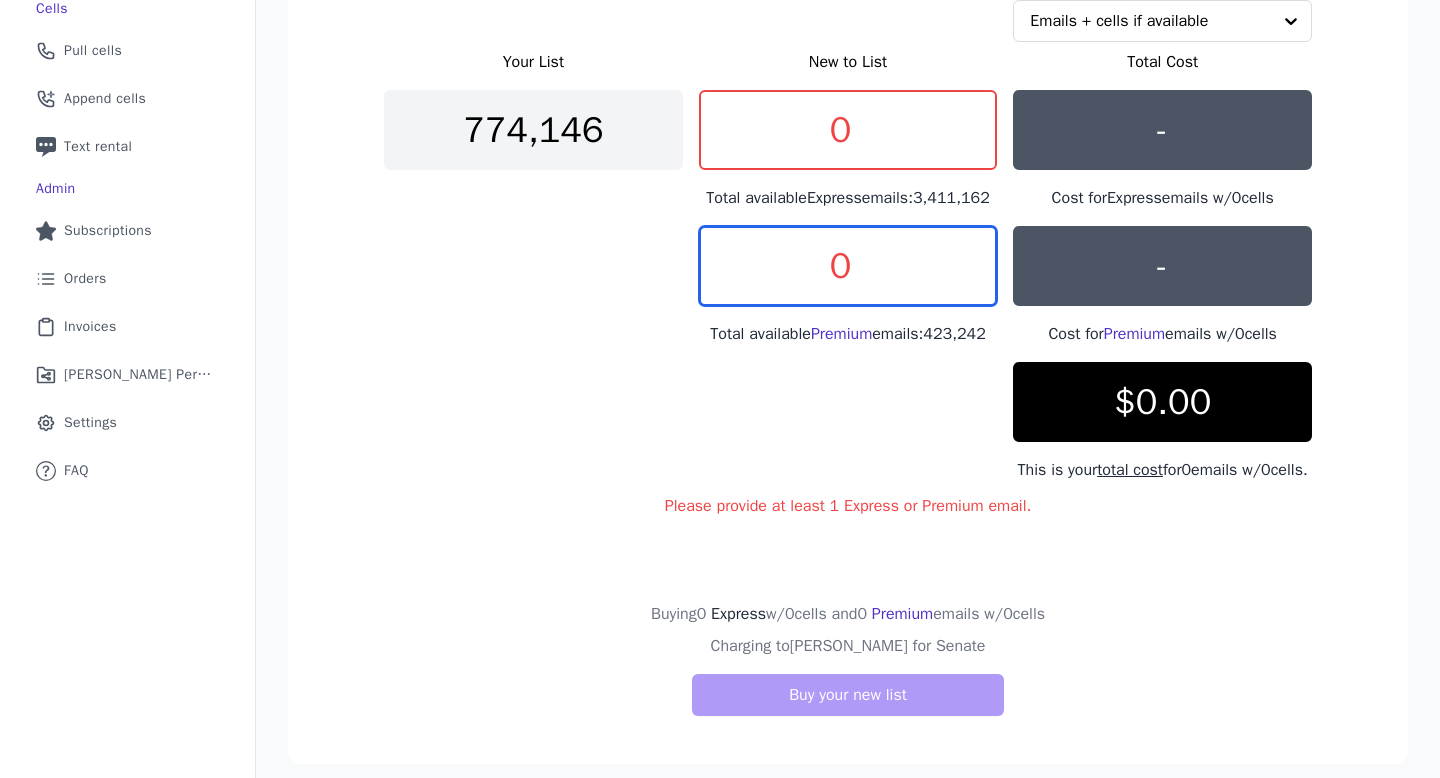 click on "0" at bounding box center (848, 266) 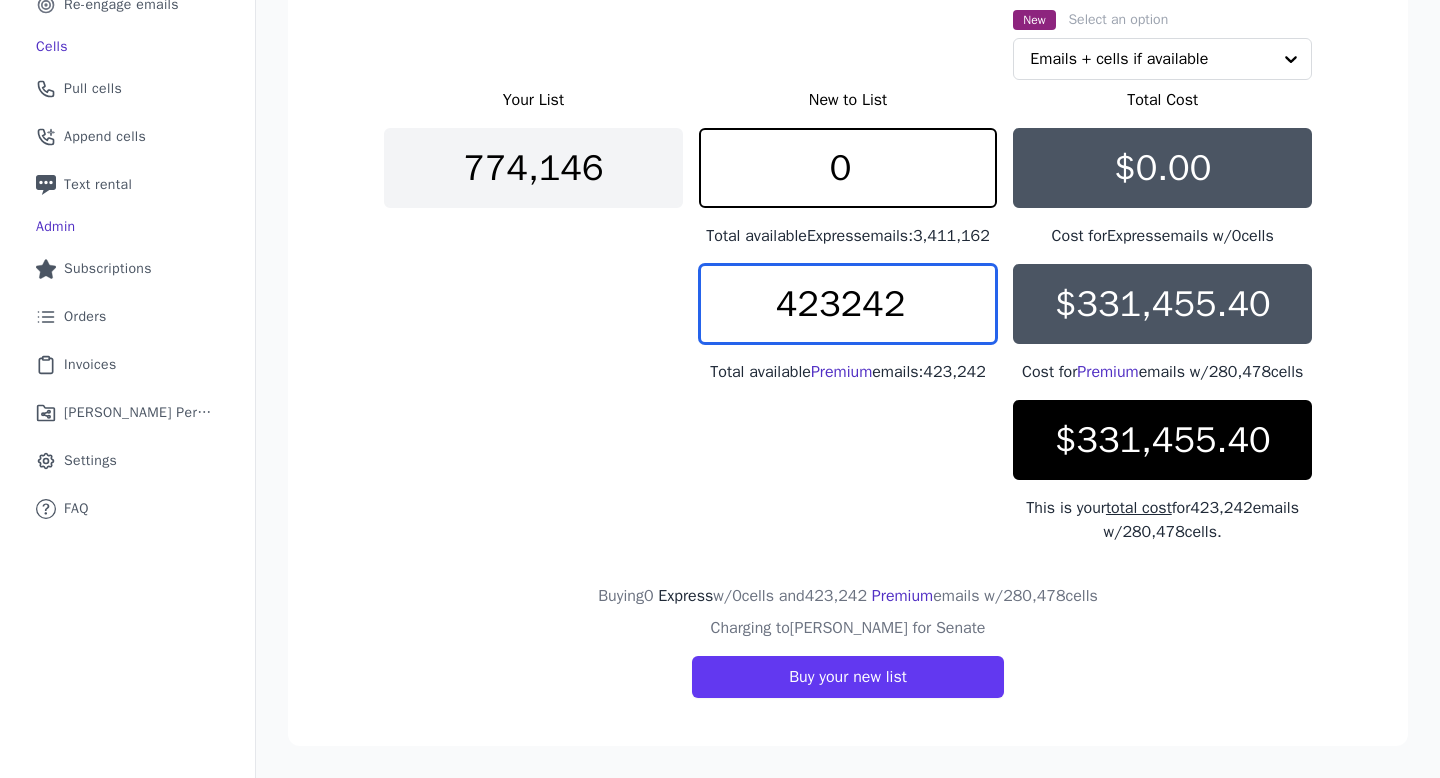 drag, startPoint x: 836, startPoint y: 288, endPoint x: 782, endPoint y: 287, distance: 54.00926 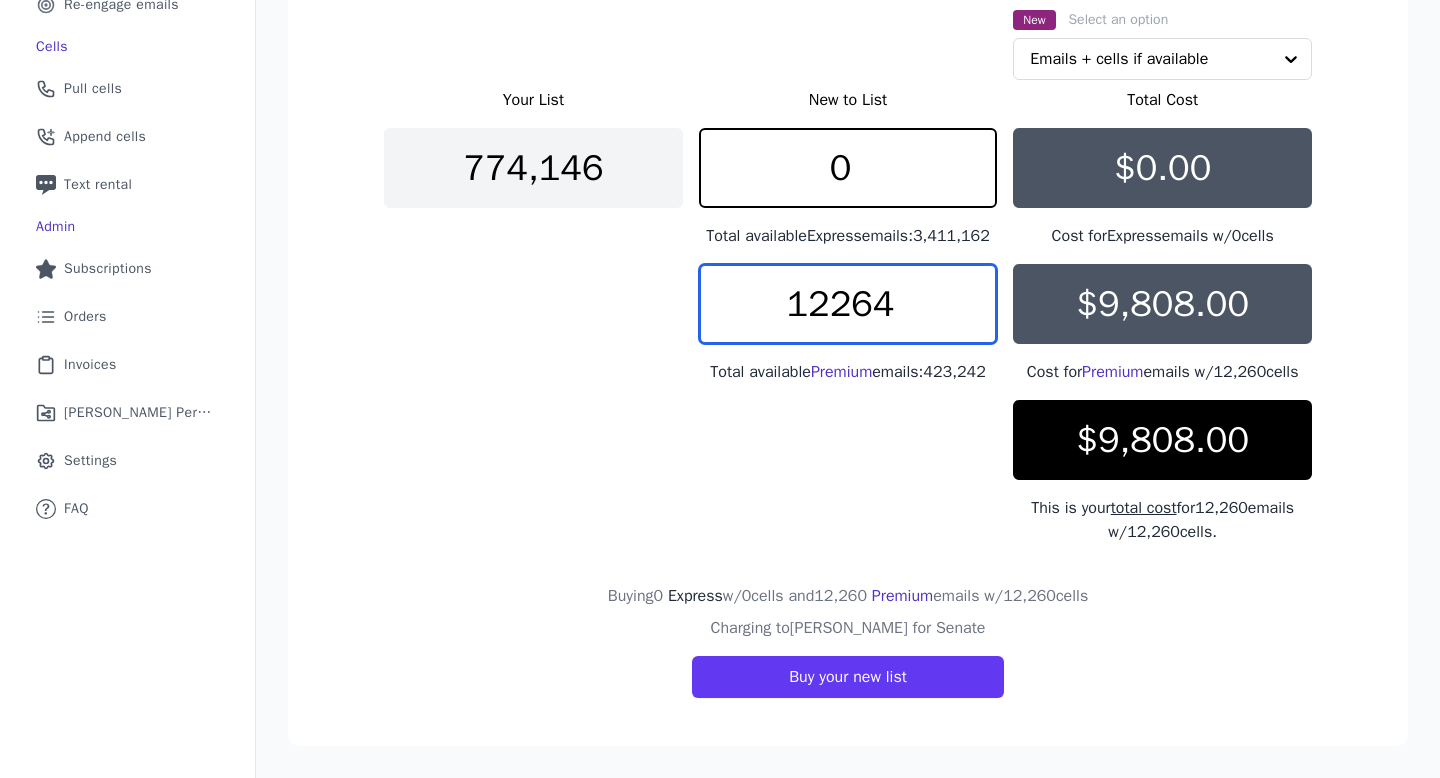 click on "12264" at bounding box center [848, 304] 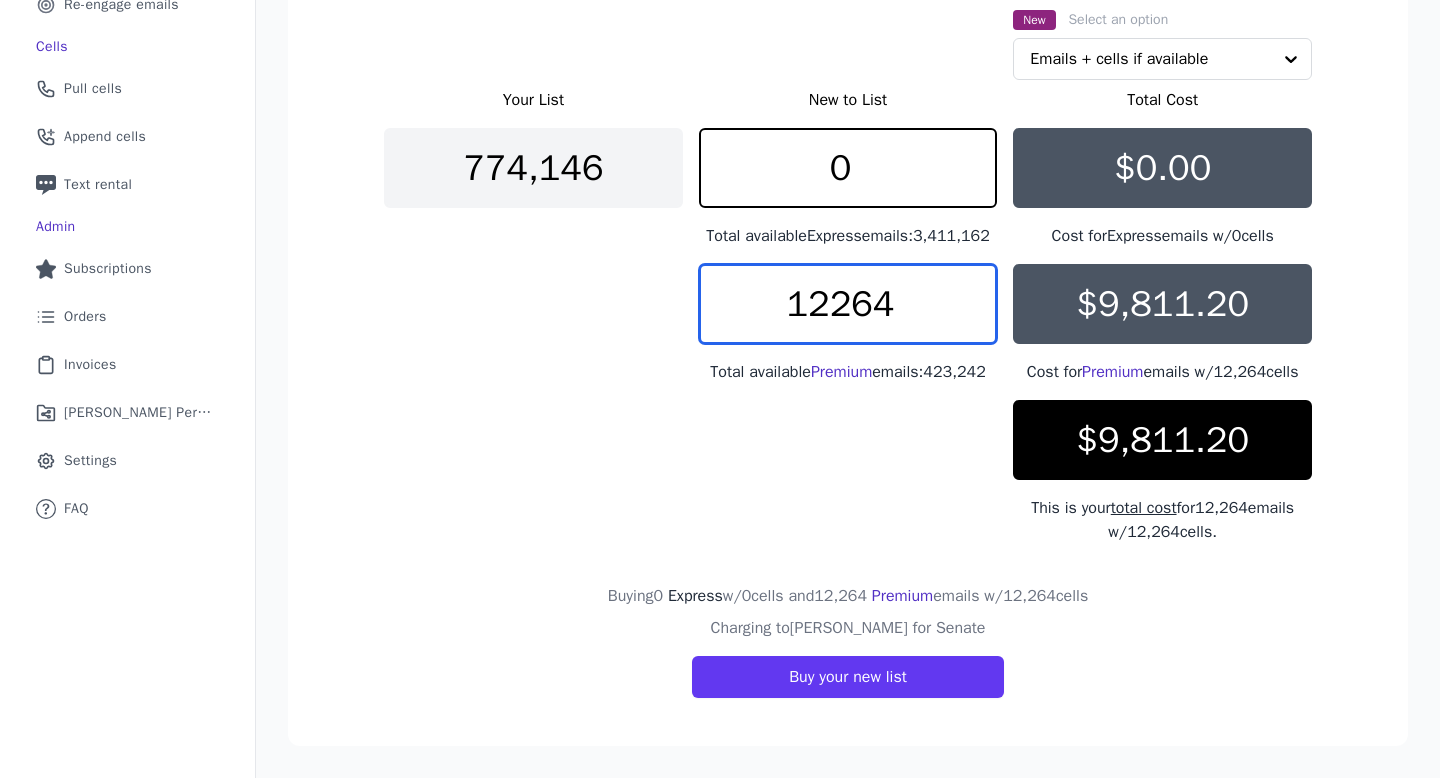 drag, startPoint x: 824, startPoint y: 292, endPoint x: 802, endPoint y: 292, distance: 22 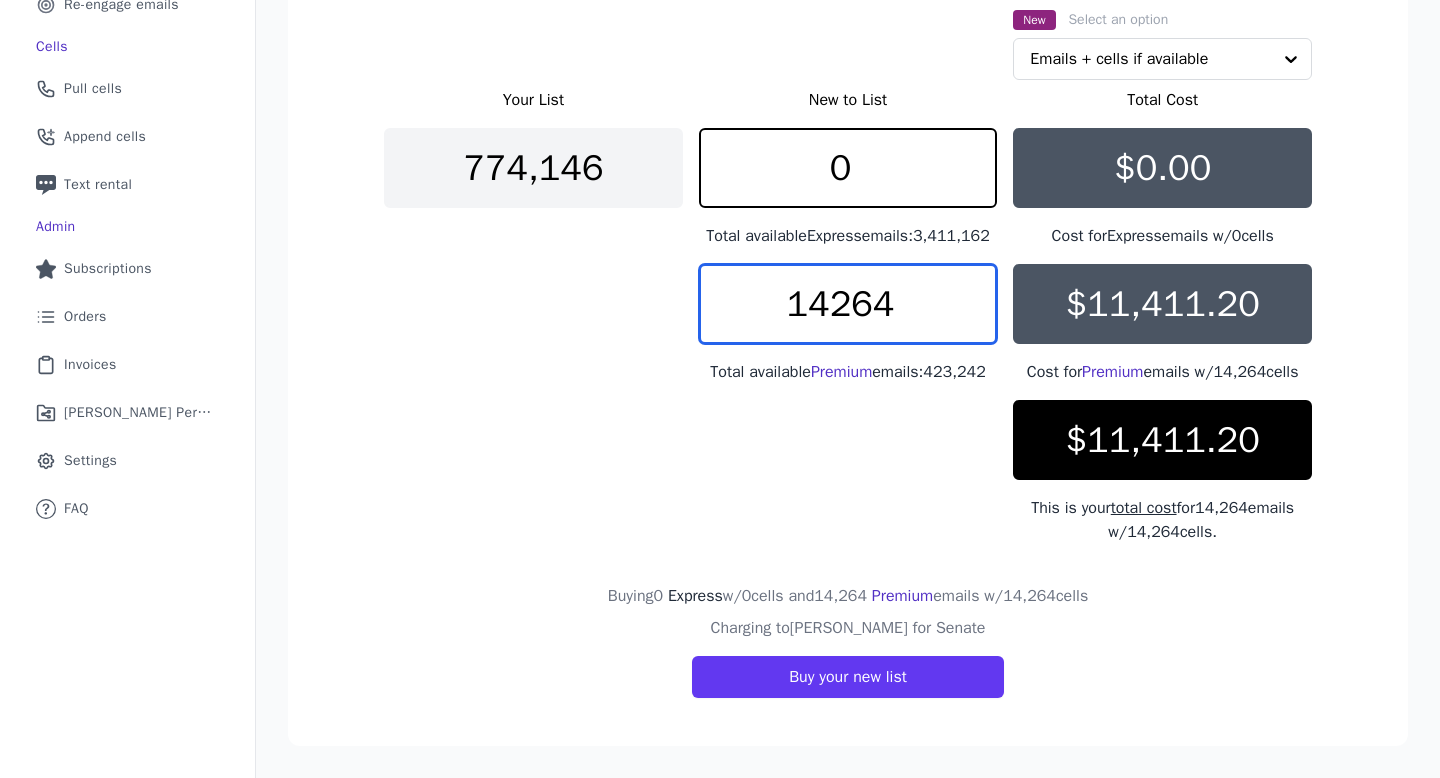 click on "14264" at bounding box center (848, 304) 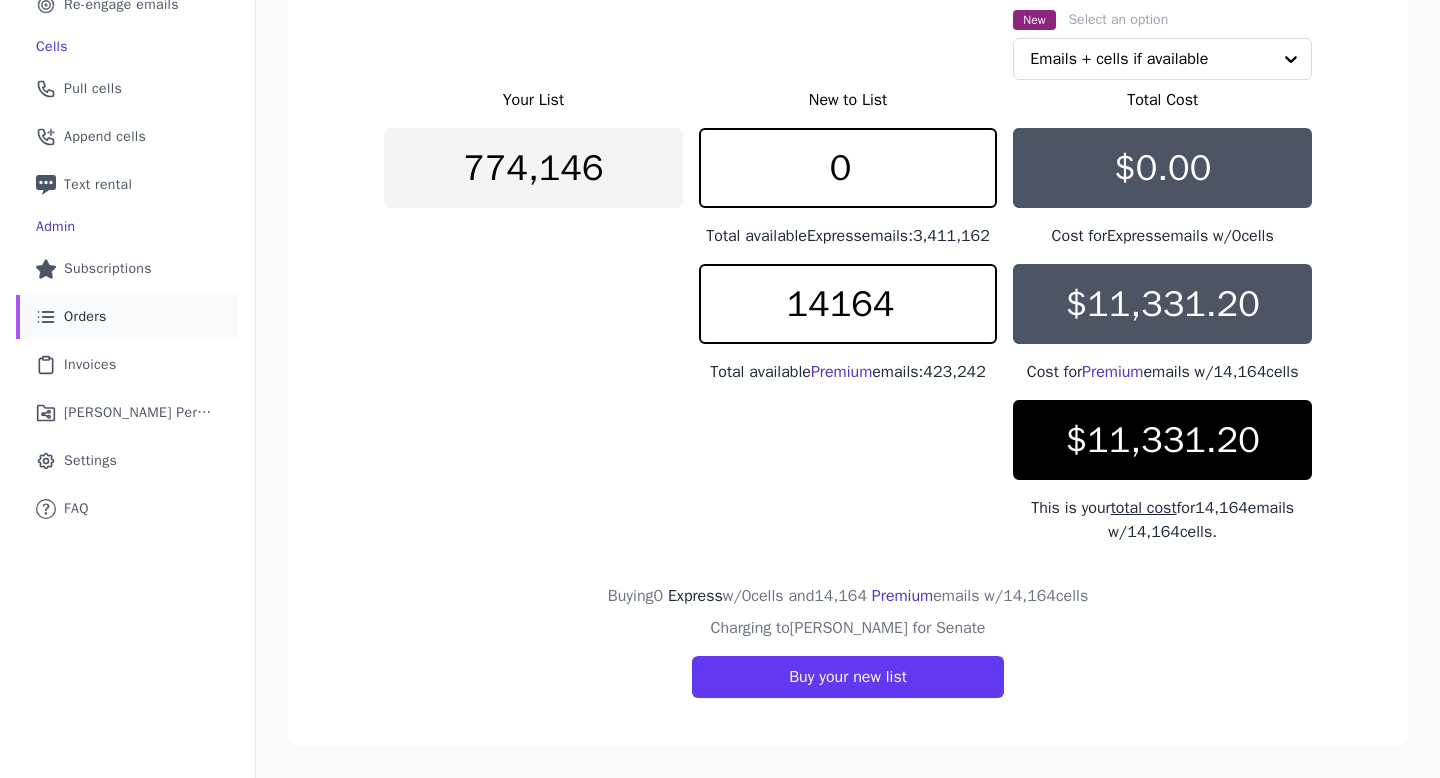 click on "List Icon Outline of bulleted list
Orders" at bounding box center [127, 317] 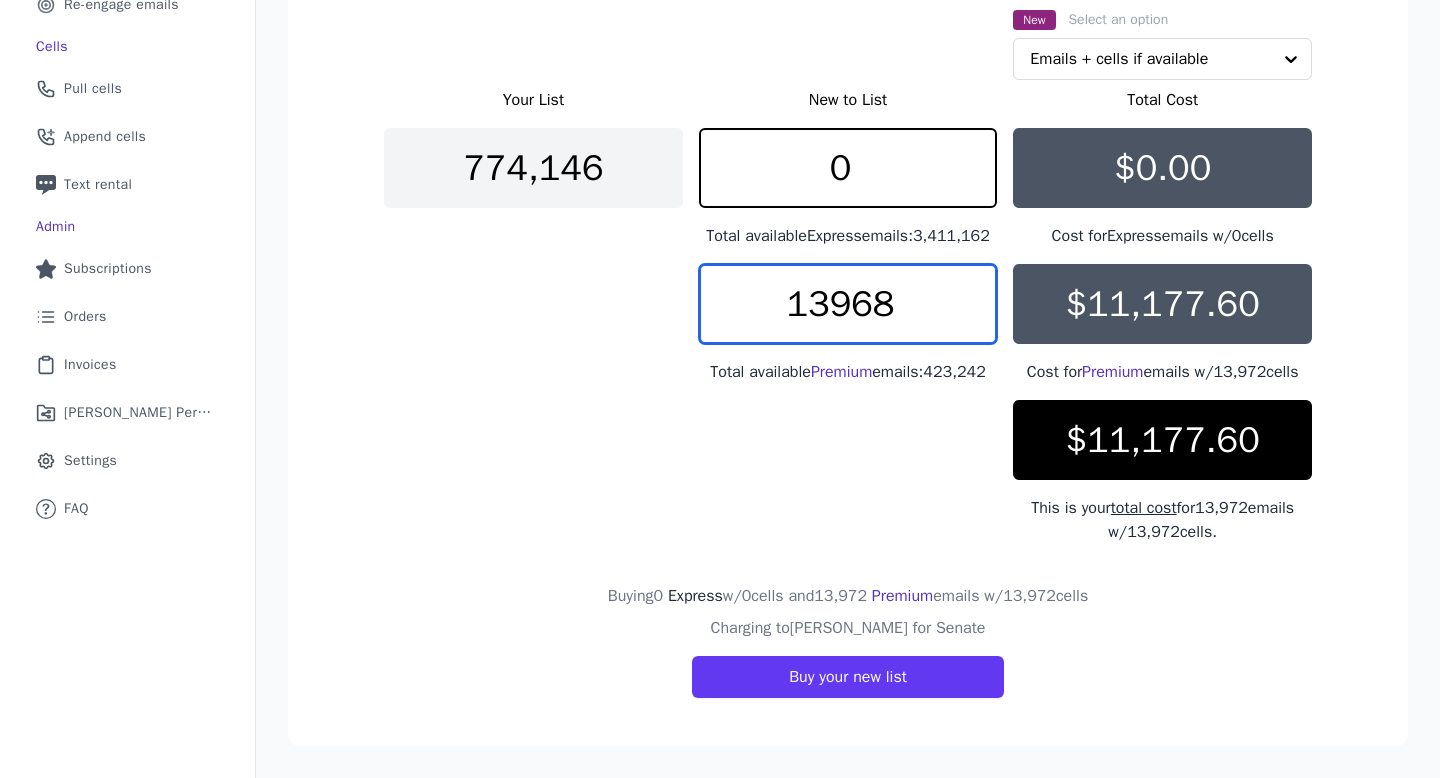 click on "13968" at bounding box center [848, 304] 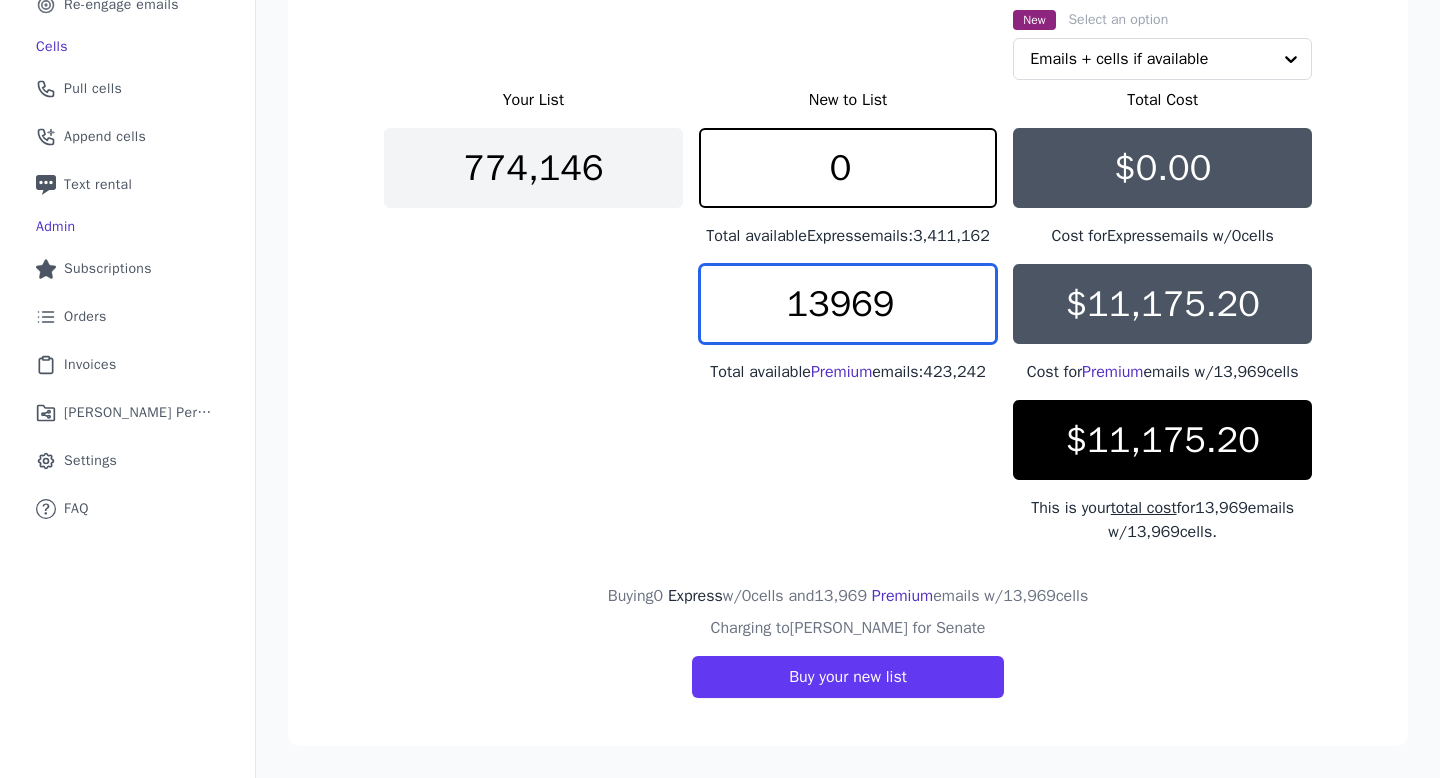 click on "13969" at bounding box center [848, 304] 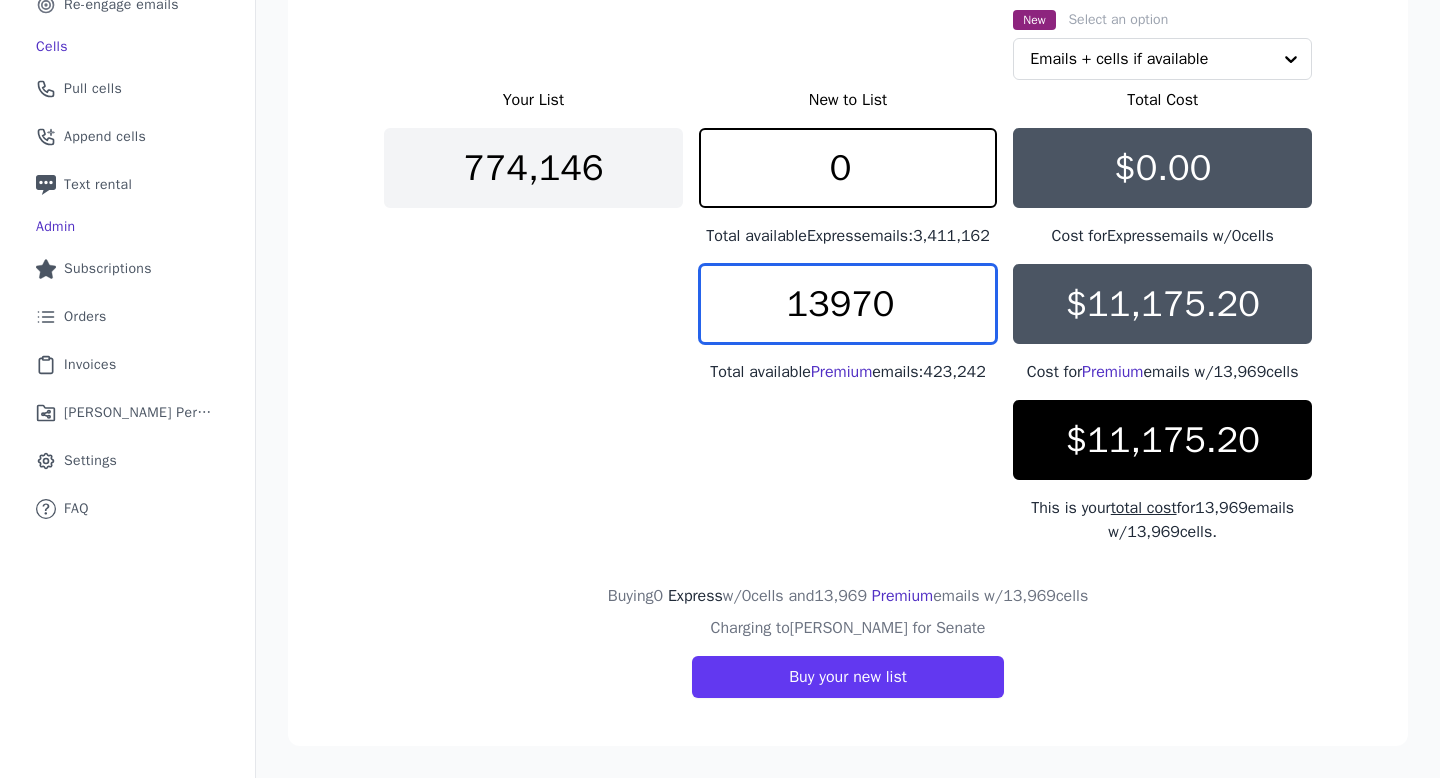 click on "13970" at bounding box center (848, 304) 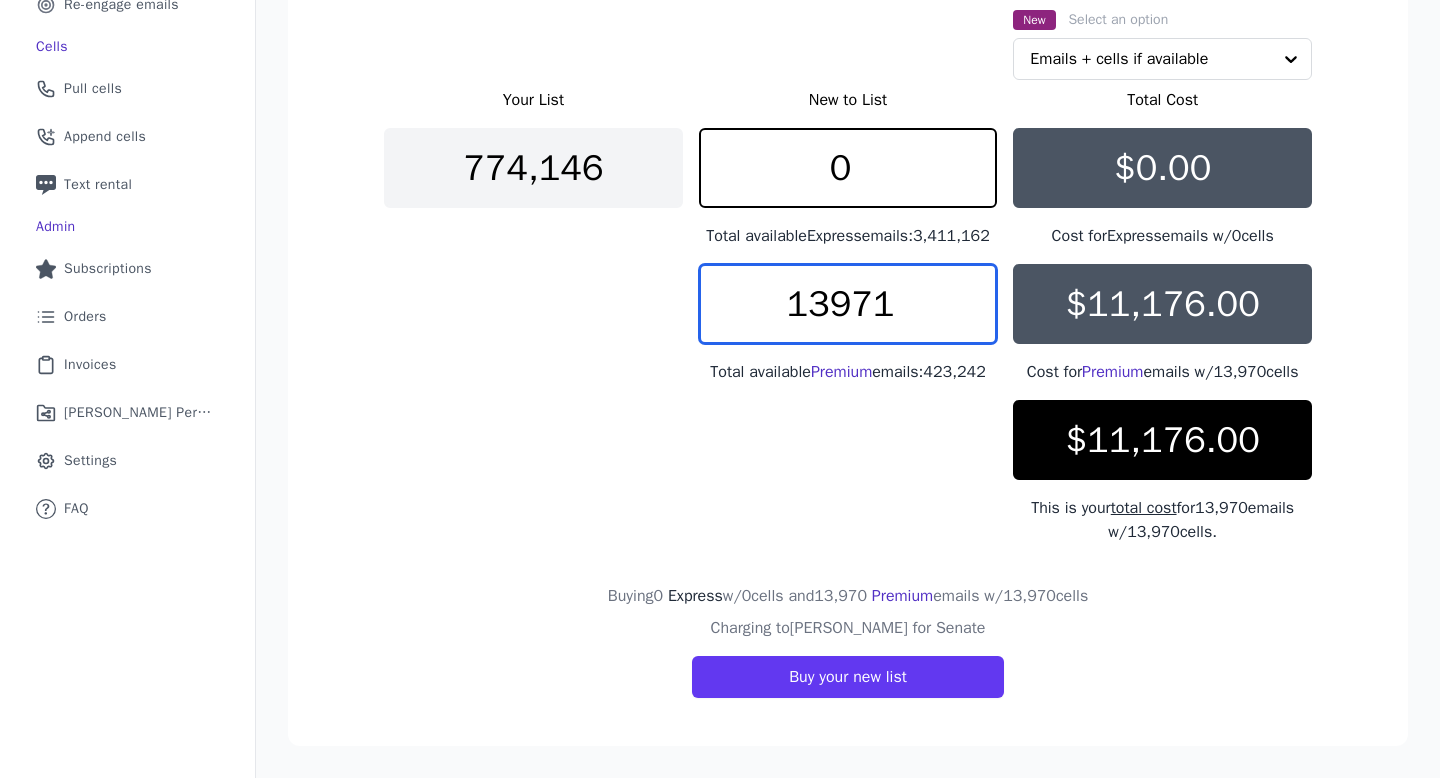click on "13971" at bounding box center [848, 304] 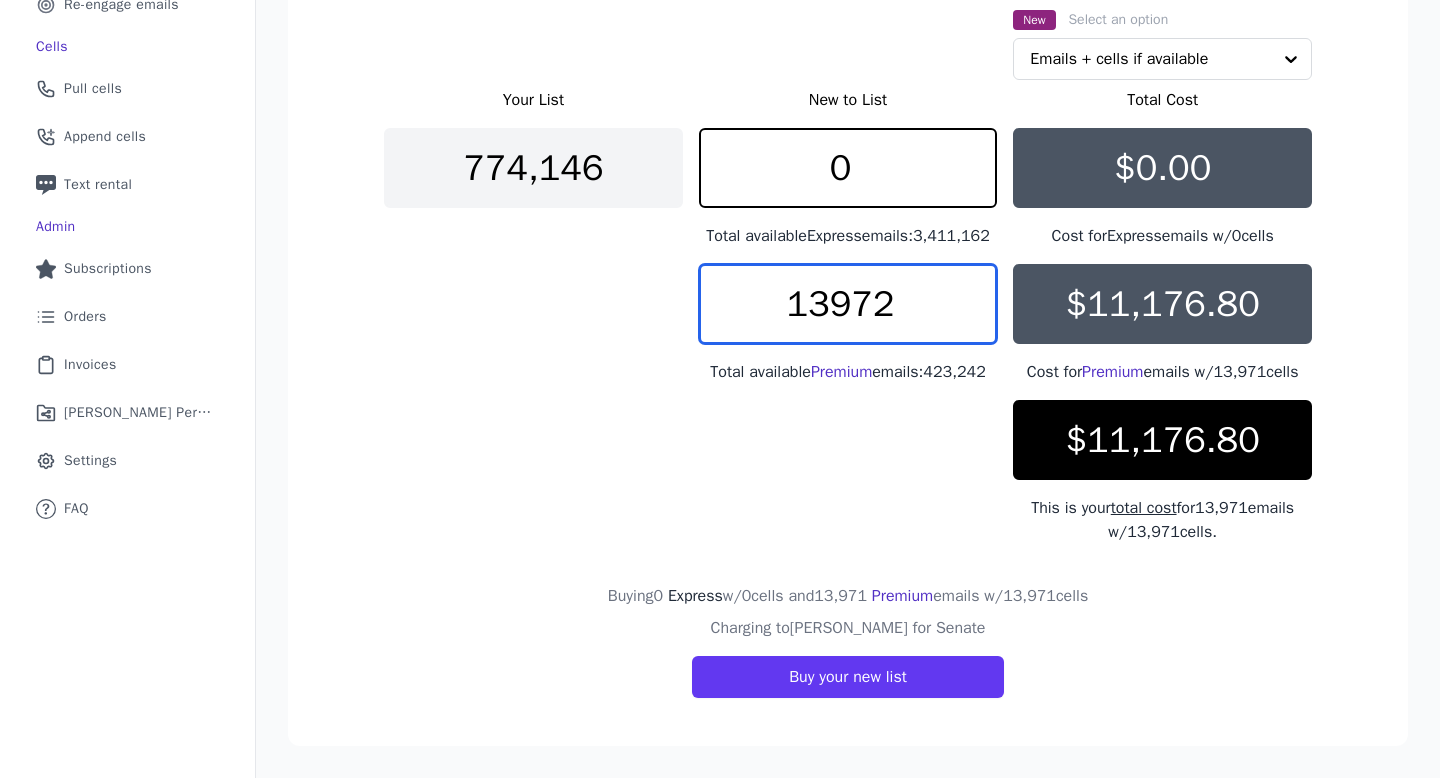click on "13972" at bounding box center (848, 304) 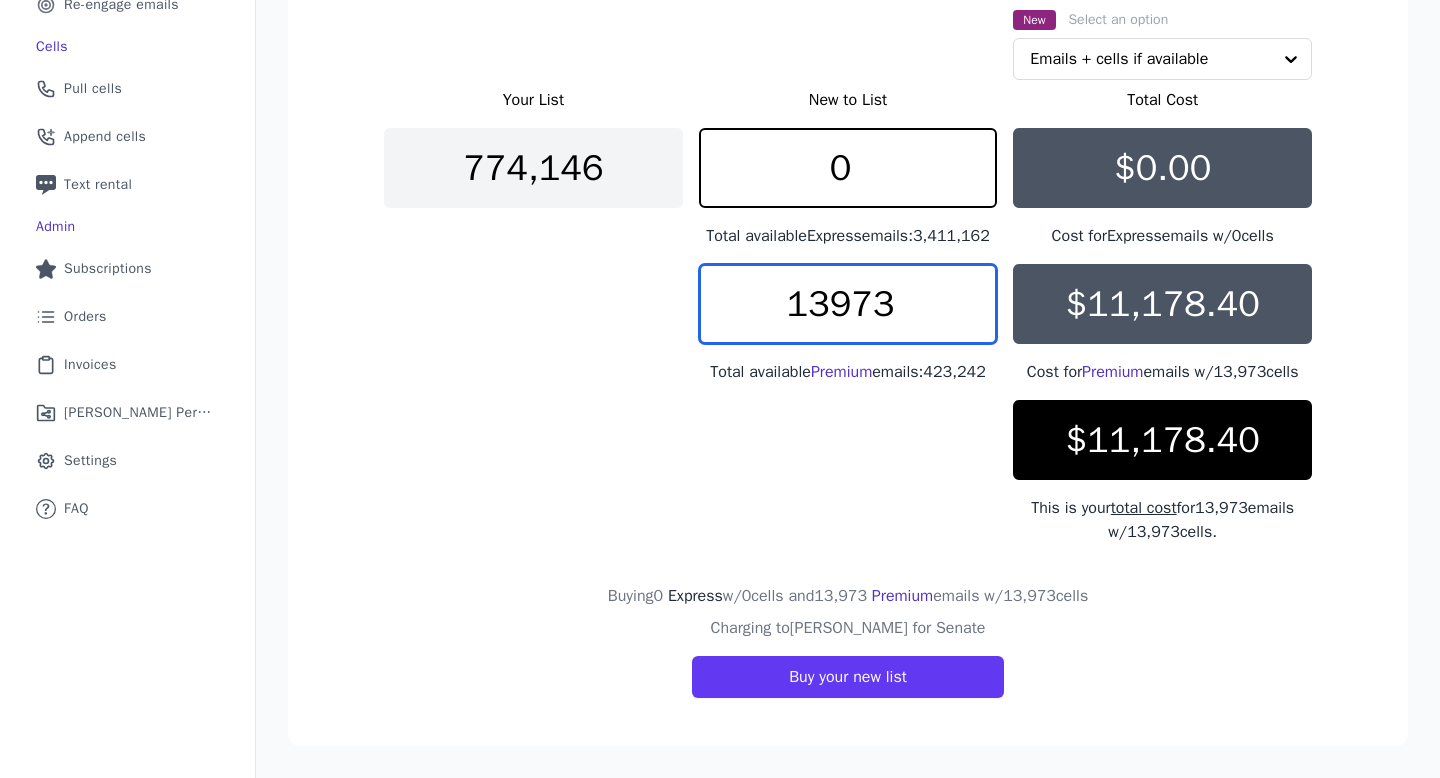 click on "13973" at bounding box center (848, 304) 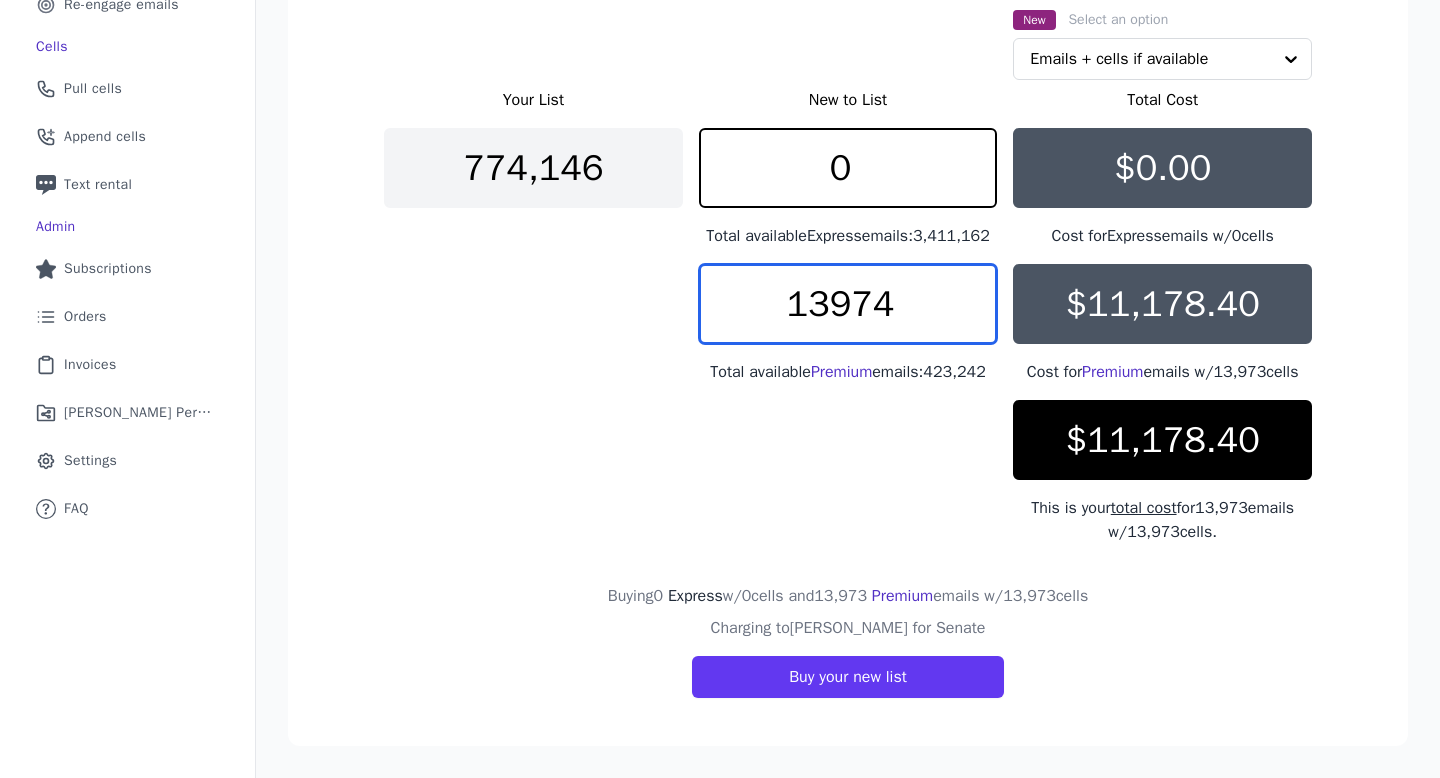 click on "13974" at bounding box center [848, 304] 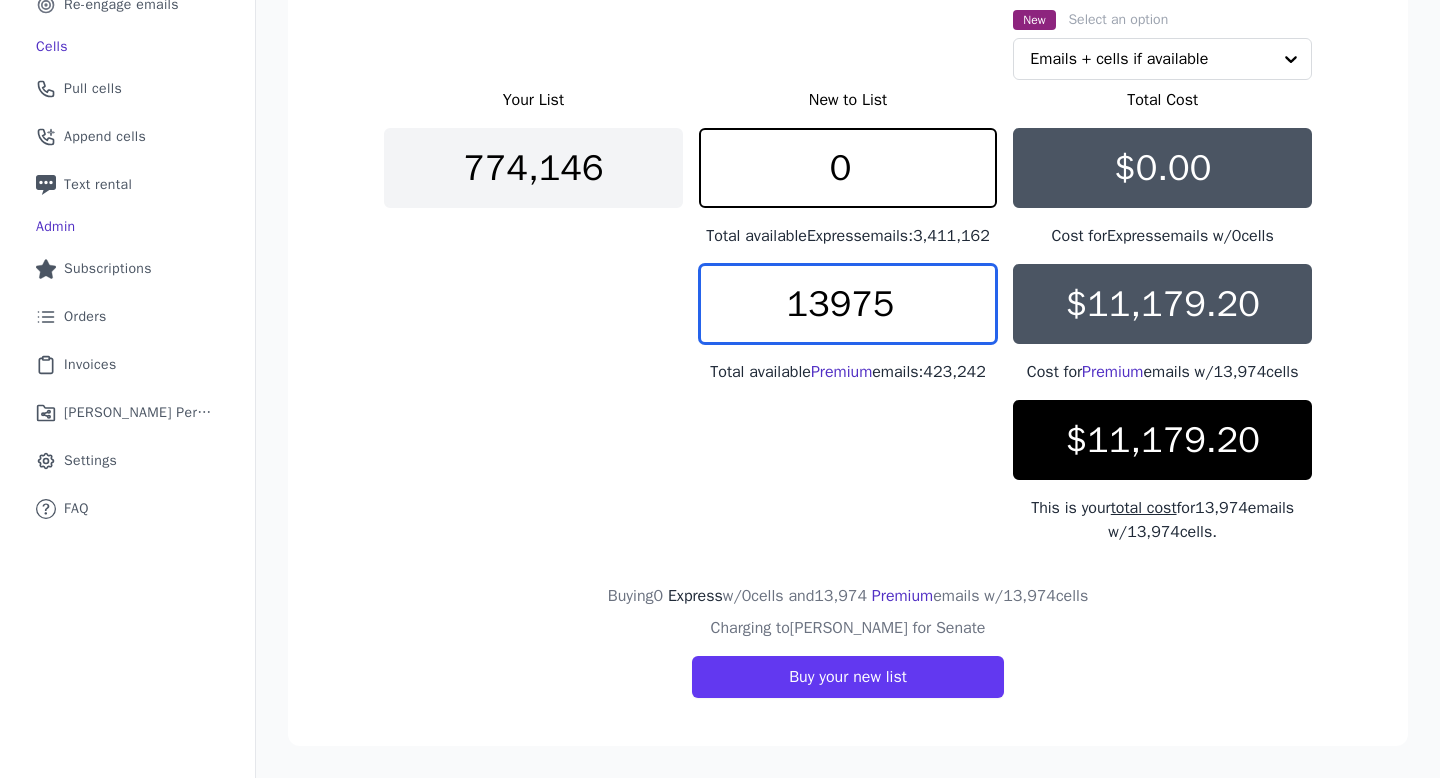 click on "13975" at bounding box center [848, 304] 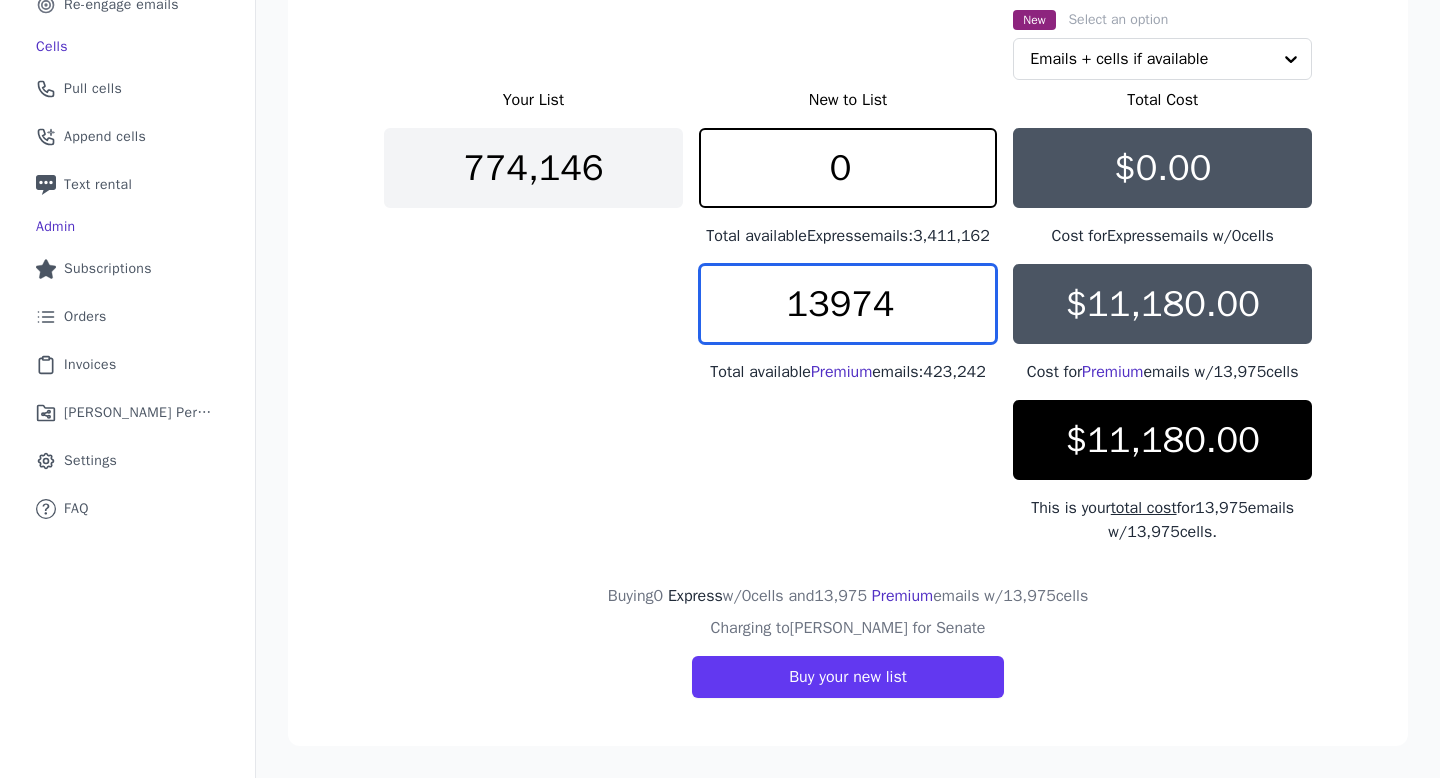 type on "13974" 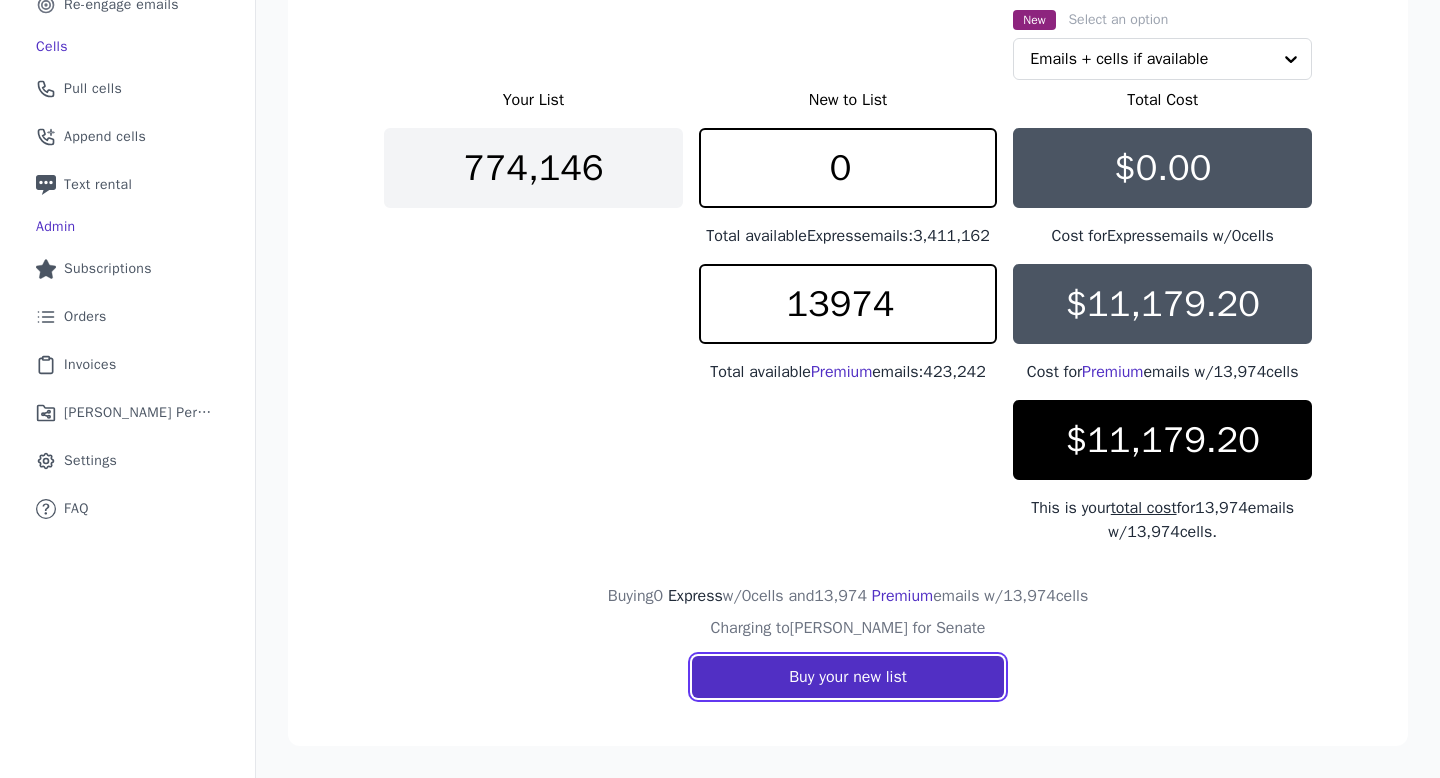 click on "Buy your new list" at bounding box center (848, 677) 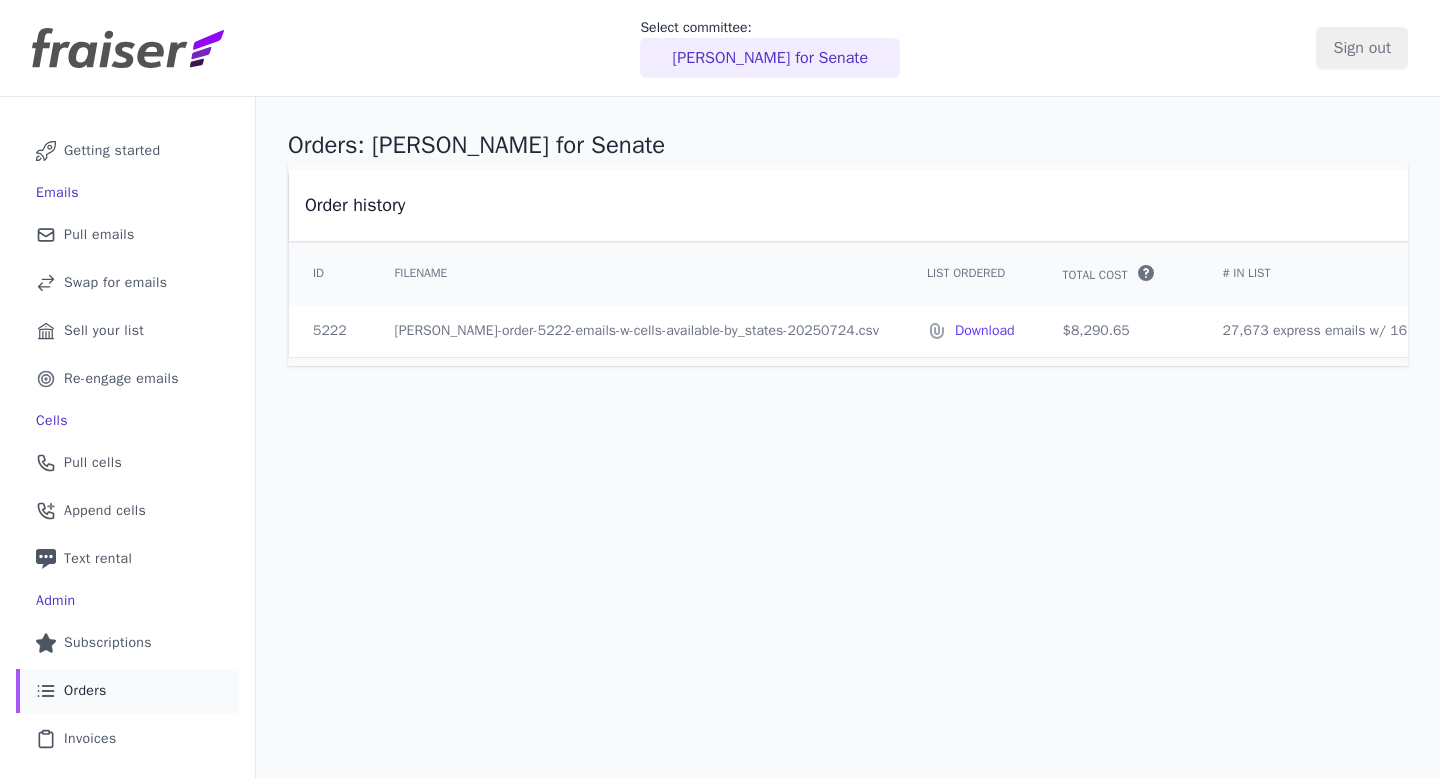 scroll, scrollTop: 0, scrollLeft: 0, axis: both 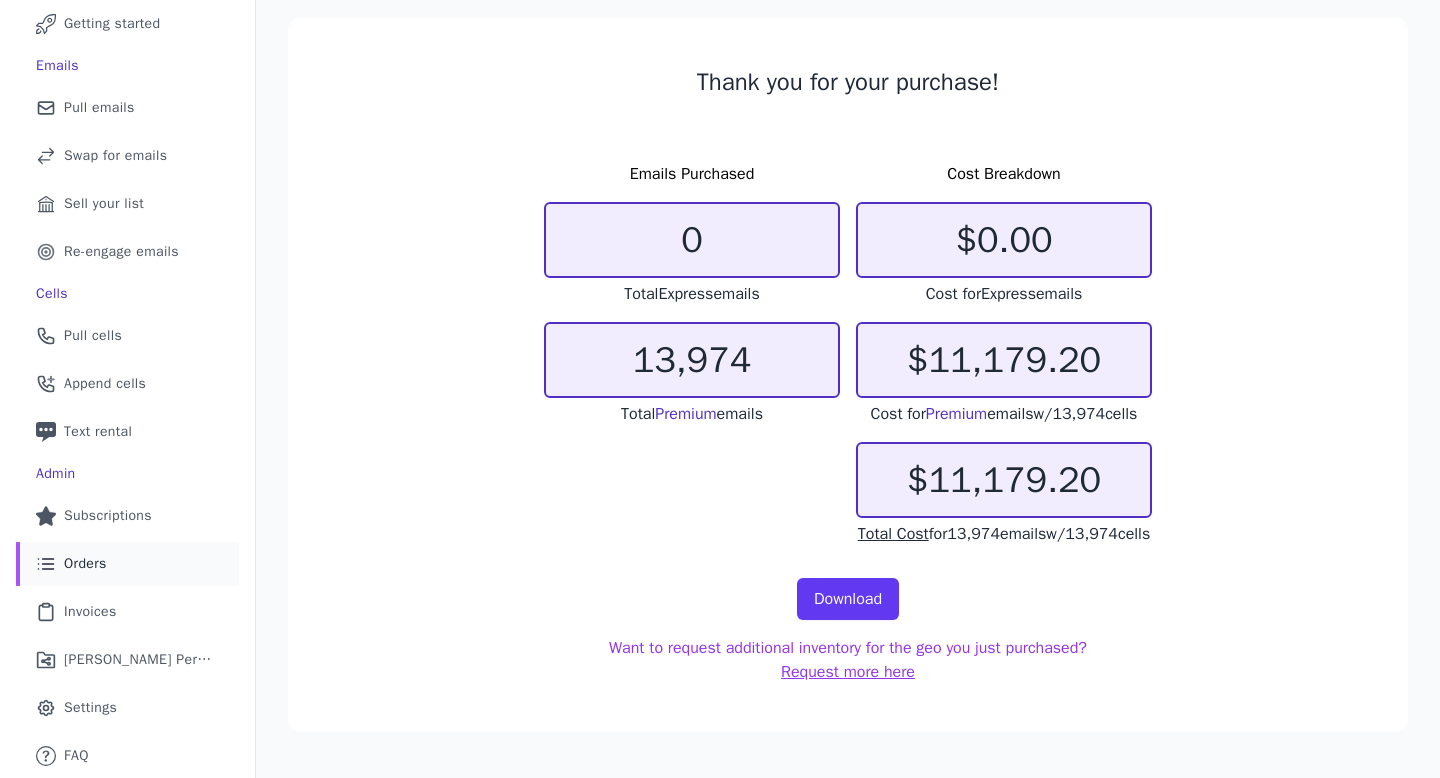 click on "List Icon Outline of bulleted list
Orders" at bounding box center [127, 564] 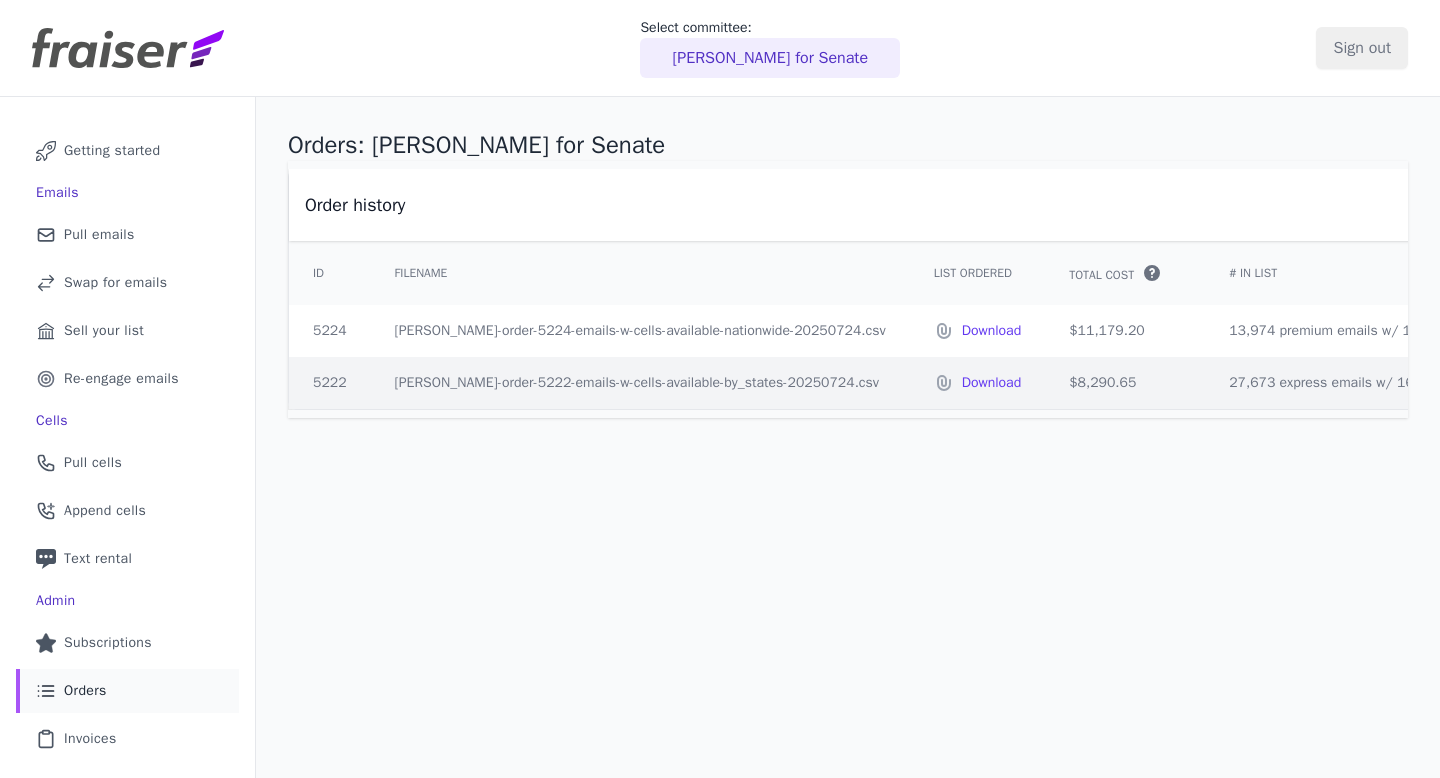 scroll, scrollTop: 0, scrollLeft: 0, axis: both 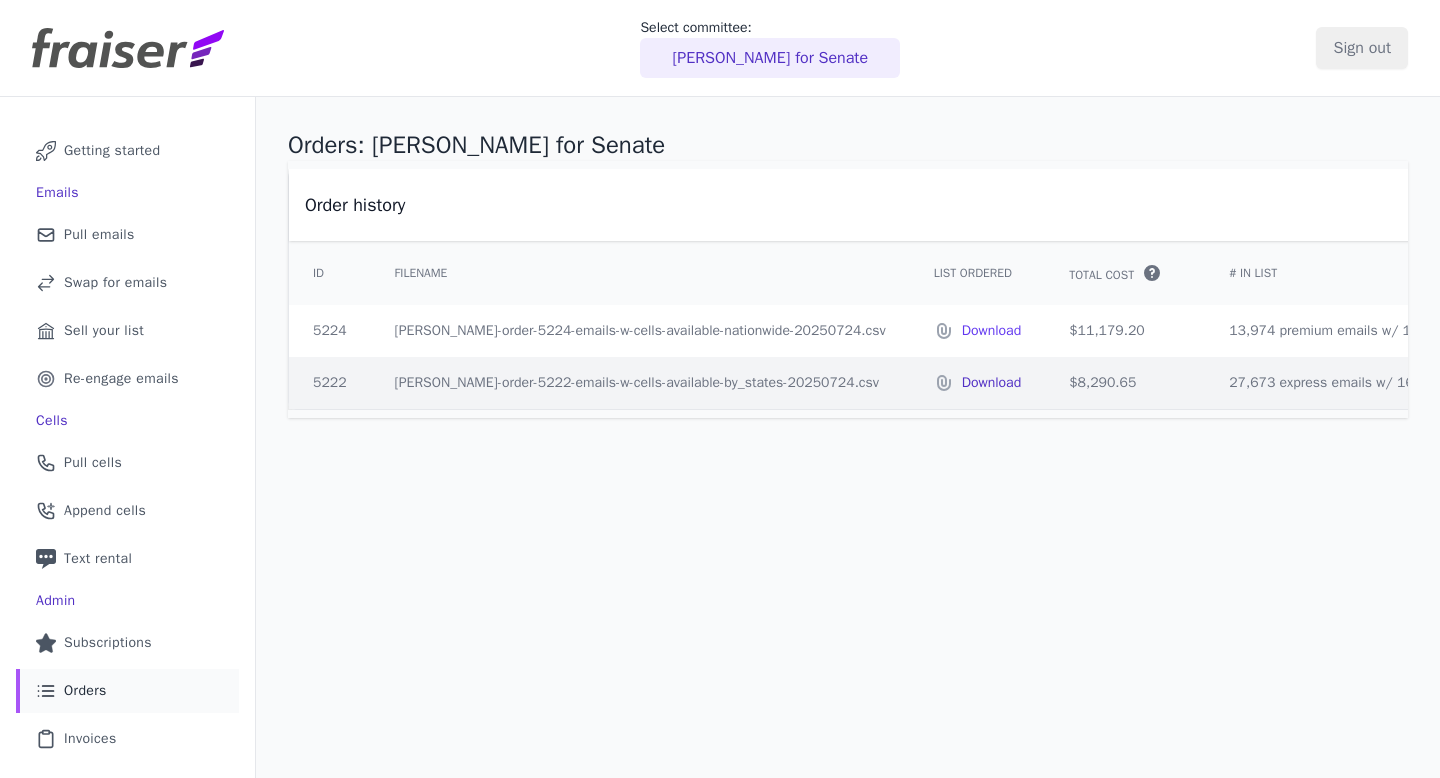 click on "Download" at bounding box center [992, 383] 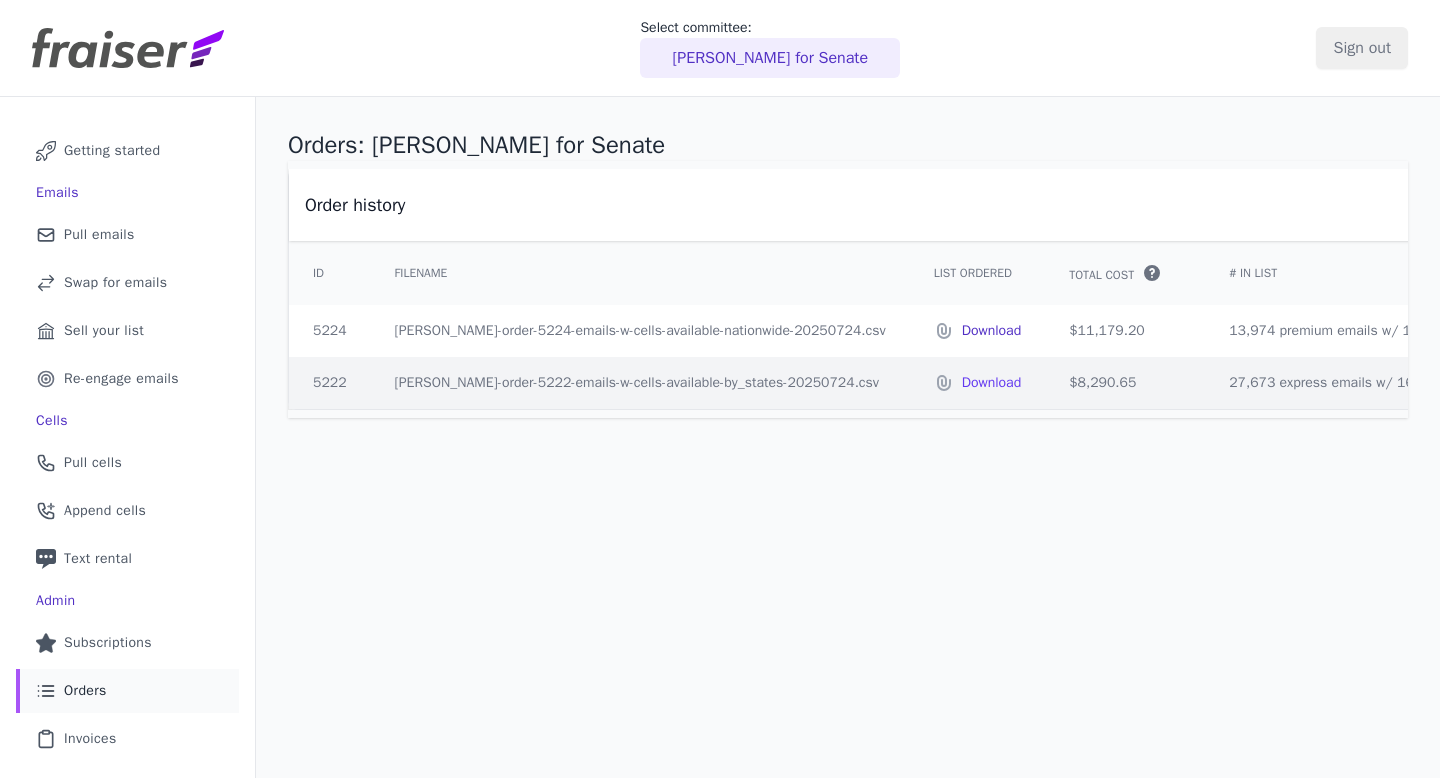 click on "Download" at bounding box center (992, 331) 